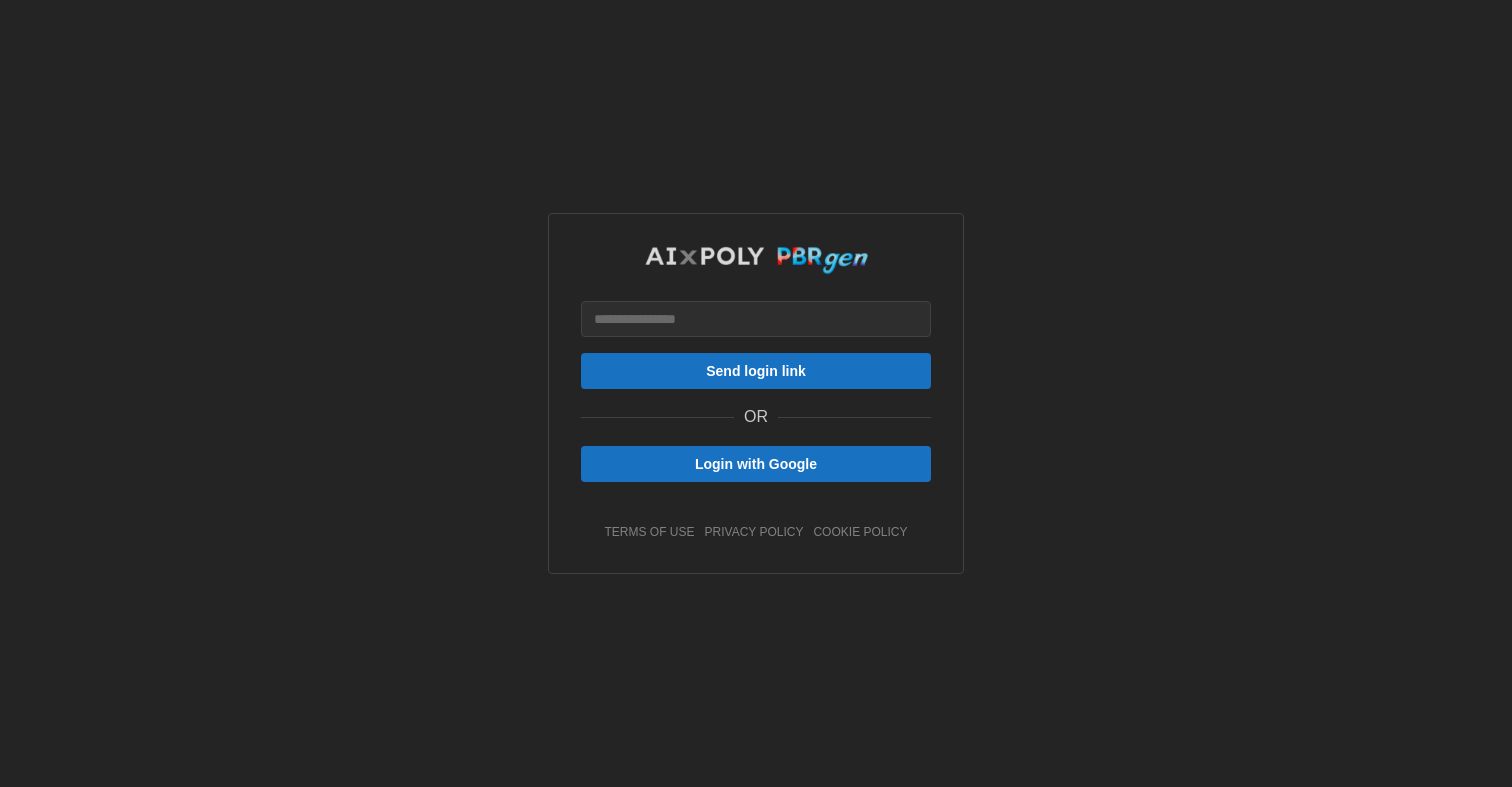 scroll, scrollTop: 0, scrollLeft: 0, axis: both 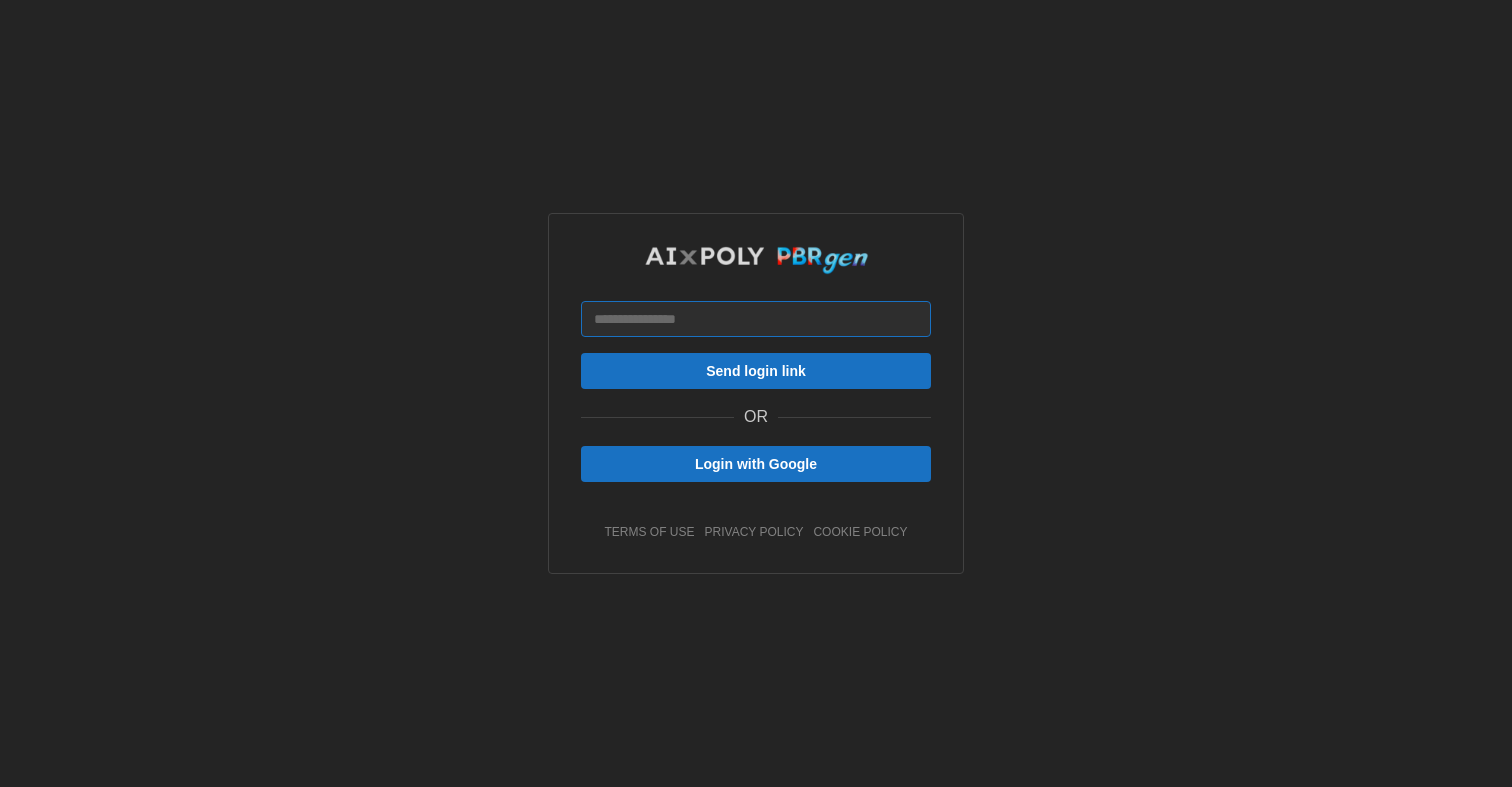 click at bounding box center (756, 319) 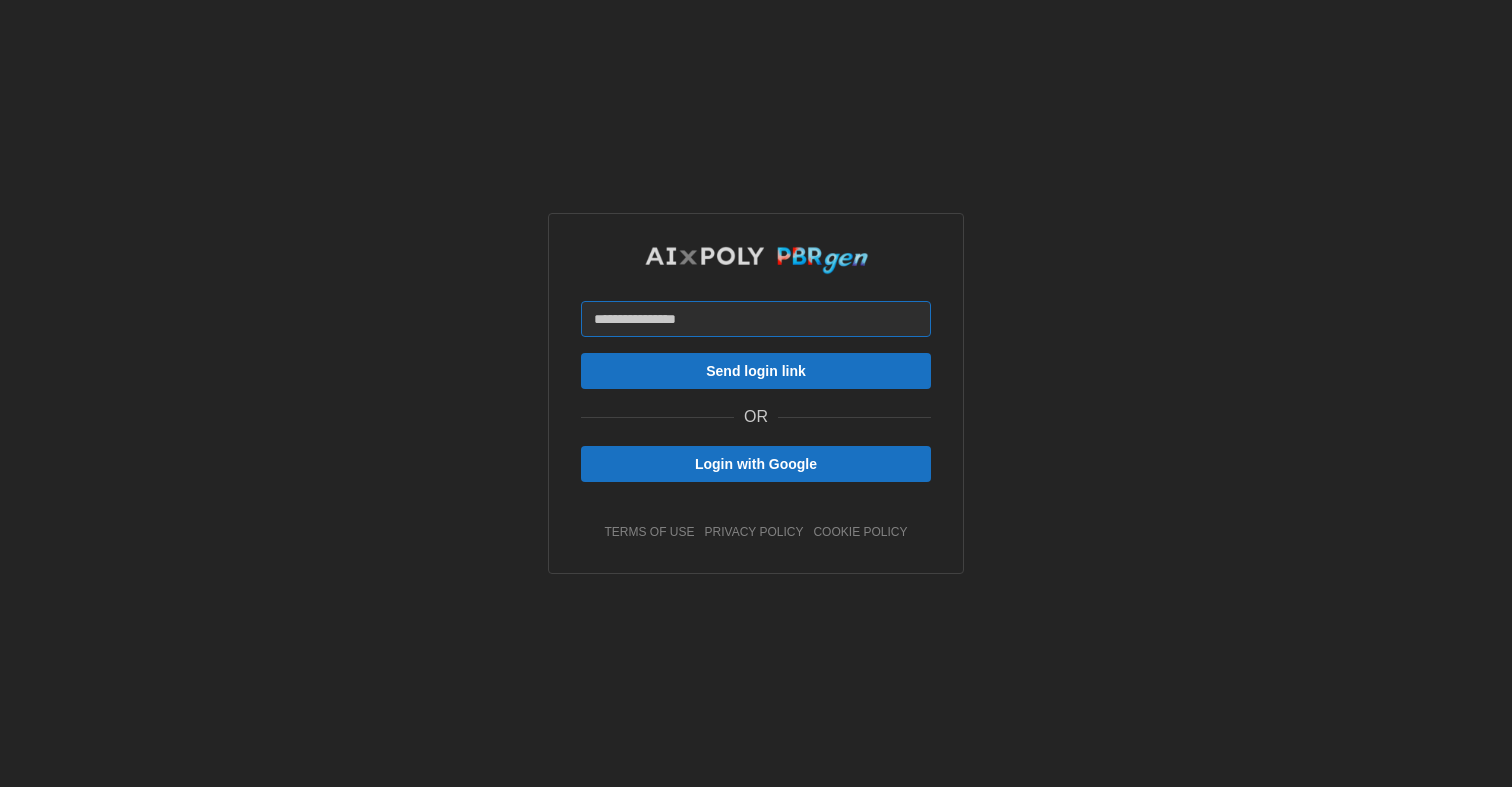 type on "**********" 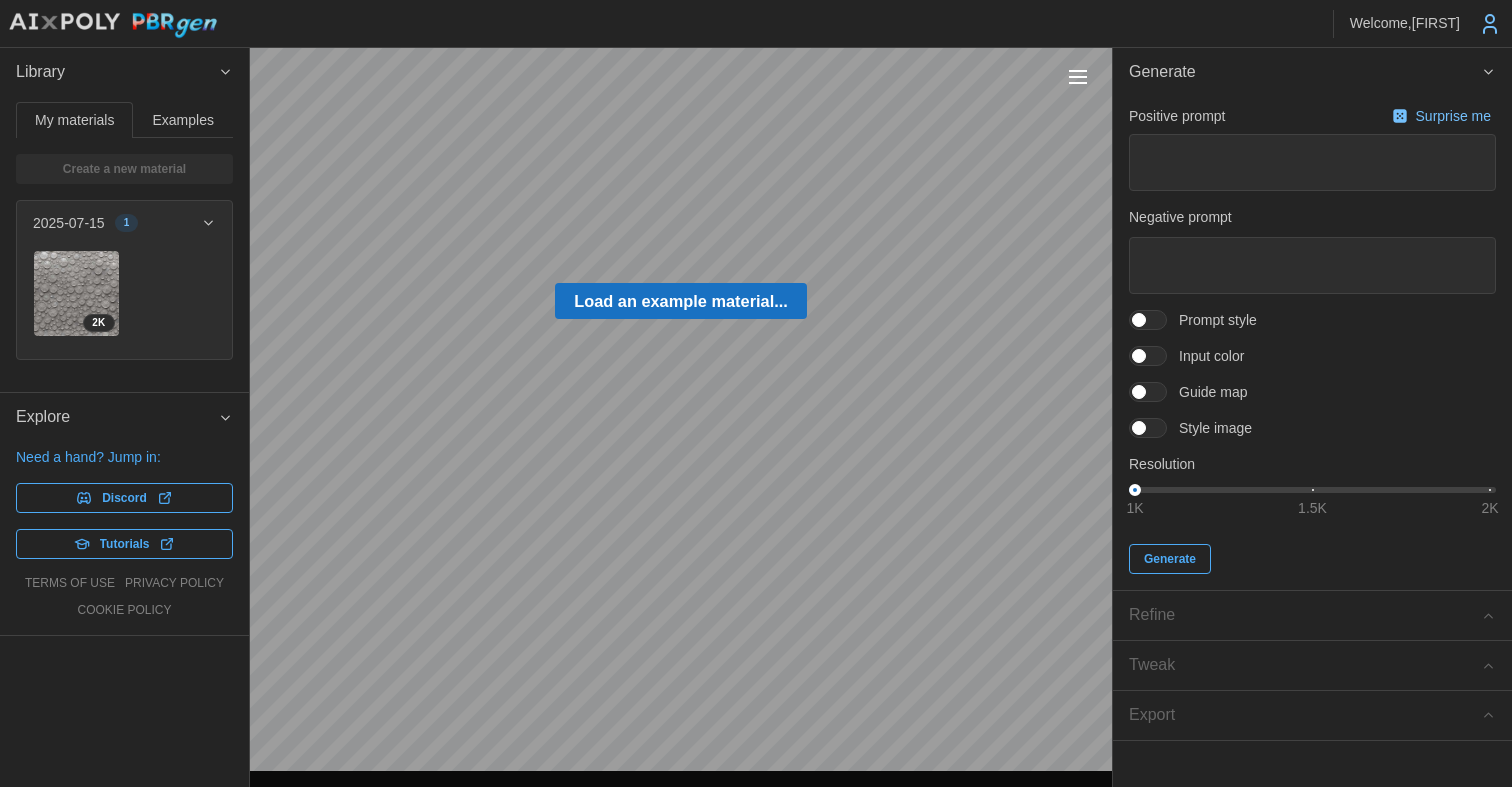 click on "Examples" at bounding box center [183, 120] 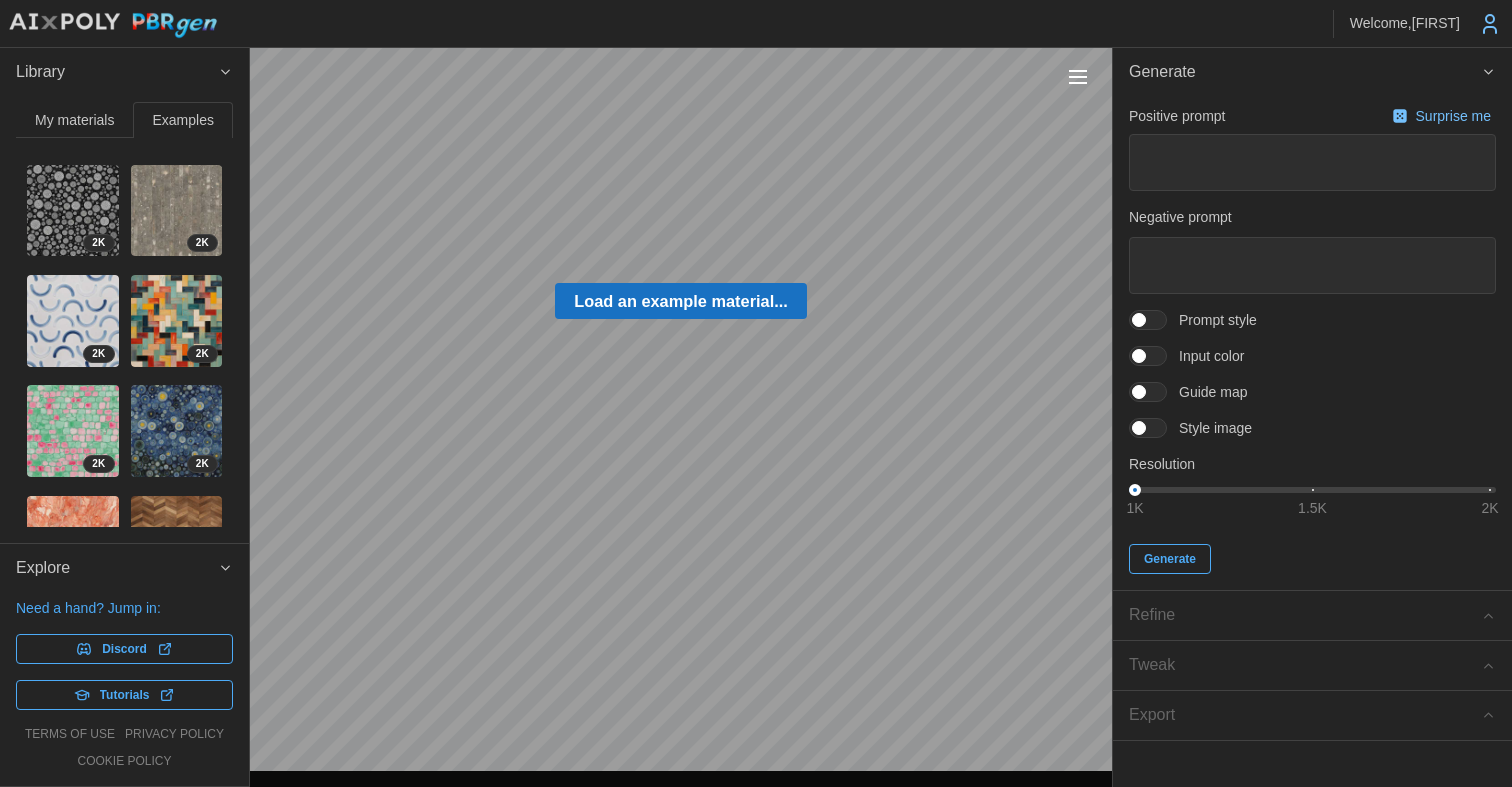 scroll, scrollTop: 89, scrollLeft: 0, axis: vertical 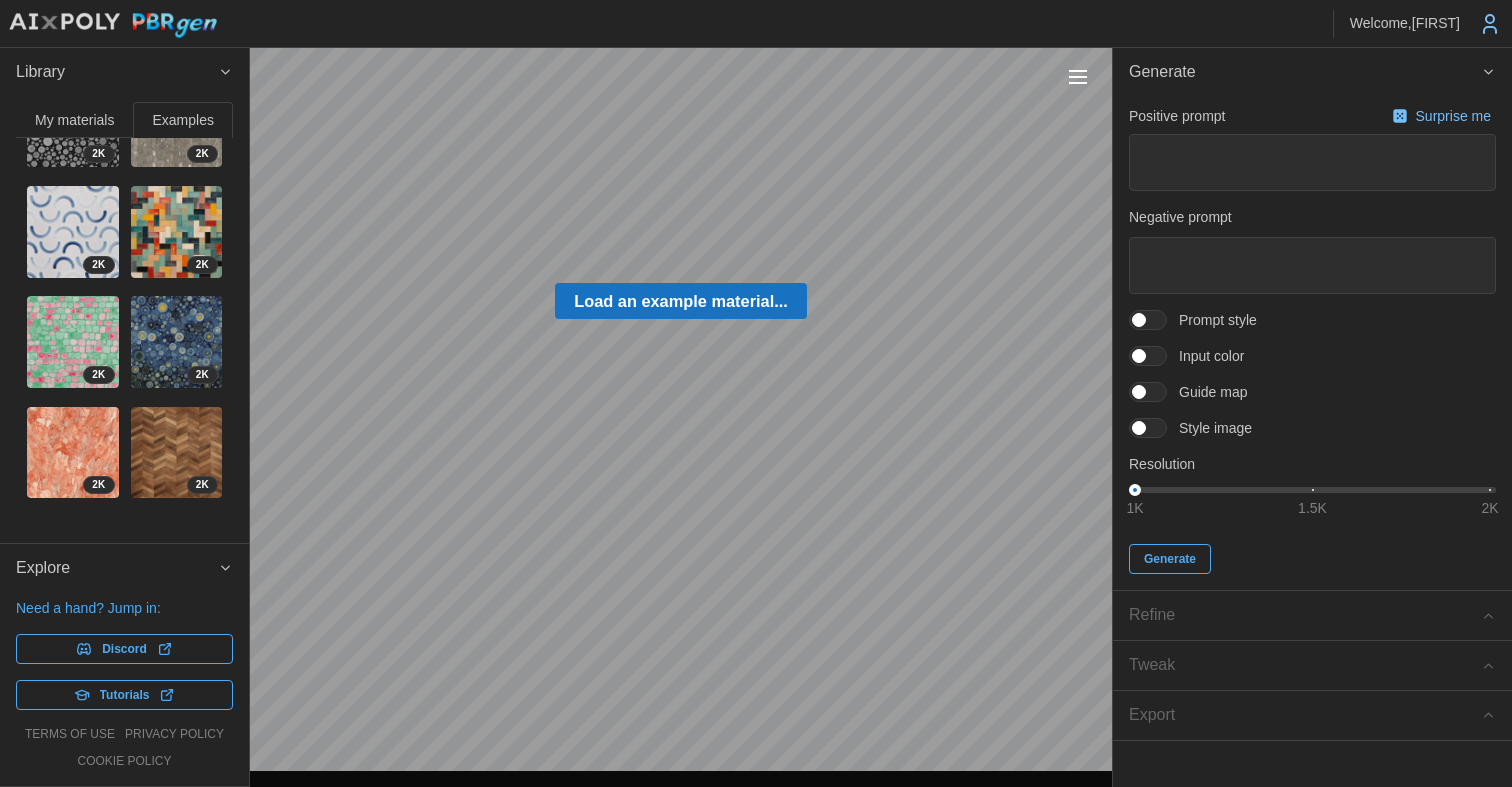 click at bounding box center (73, 453) 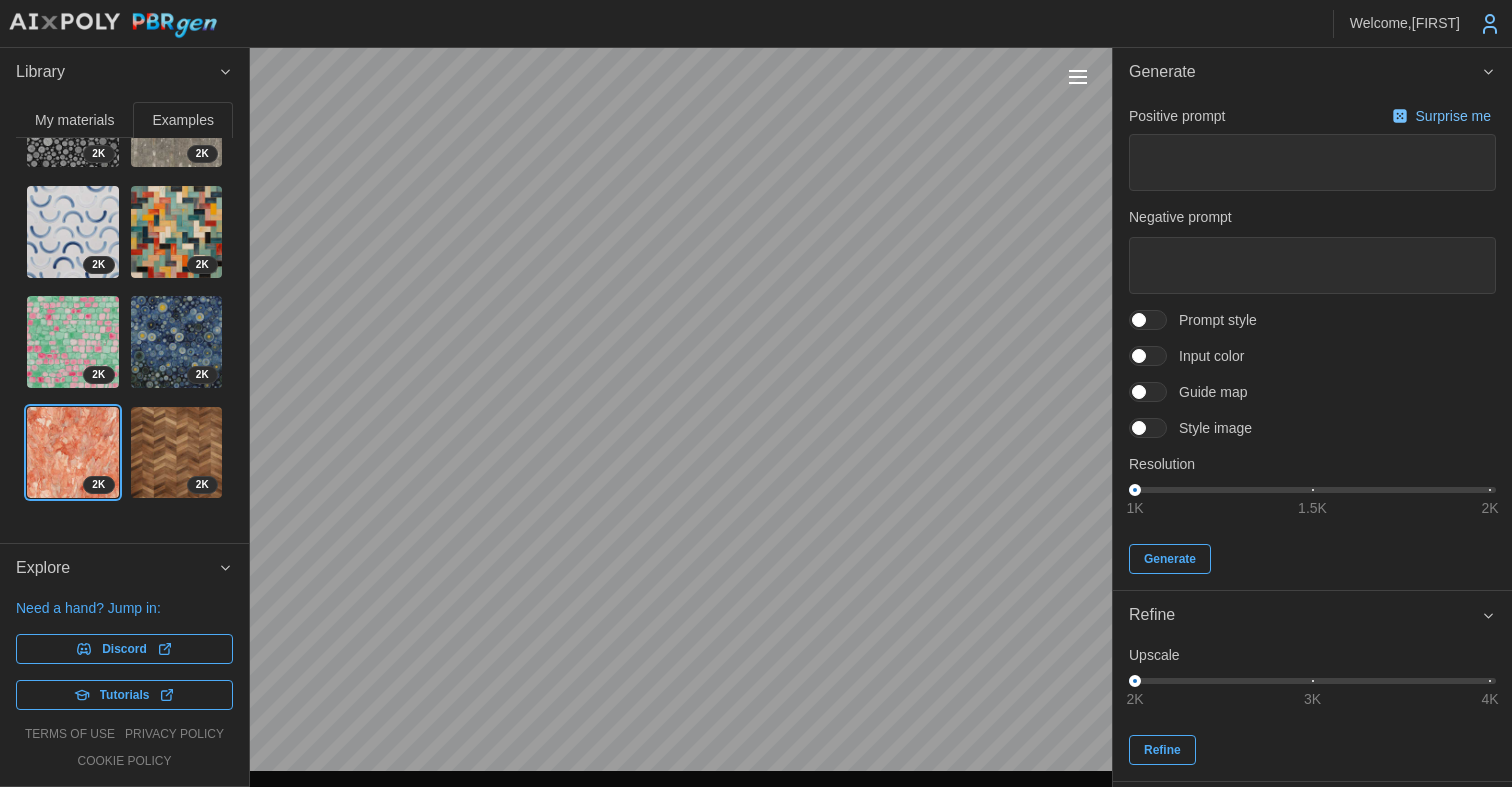 type on "*" 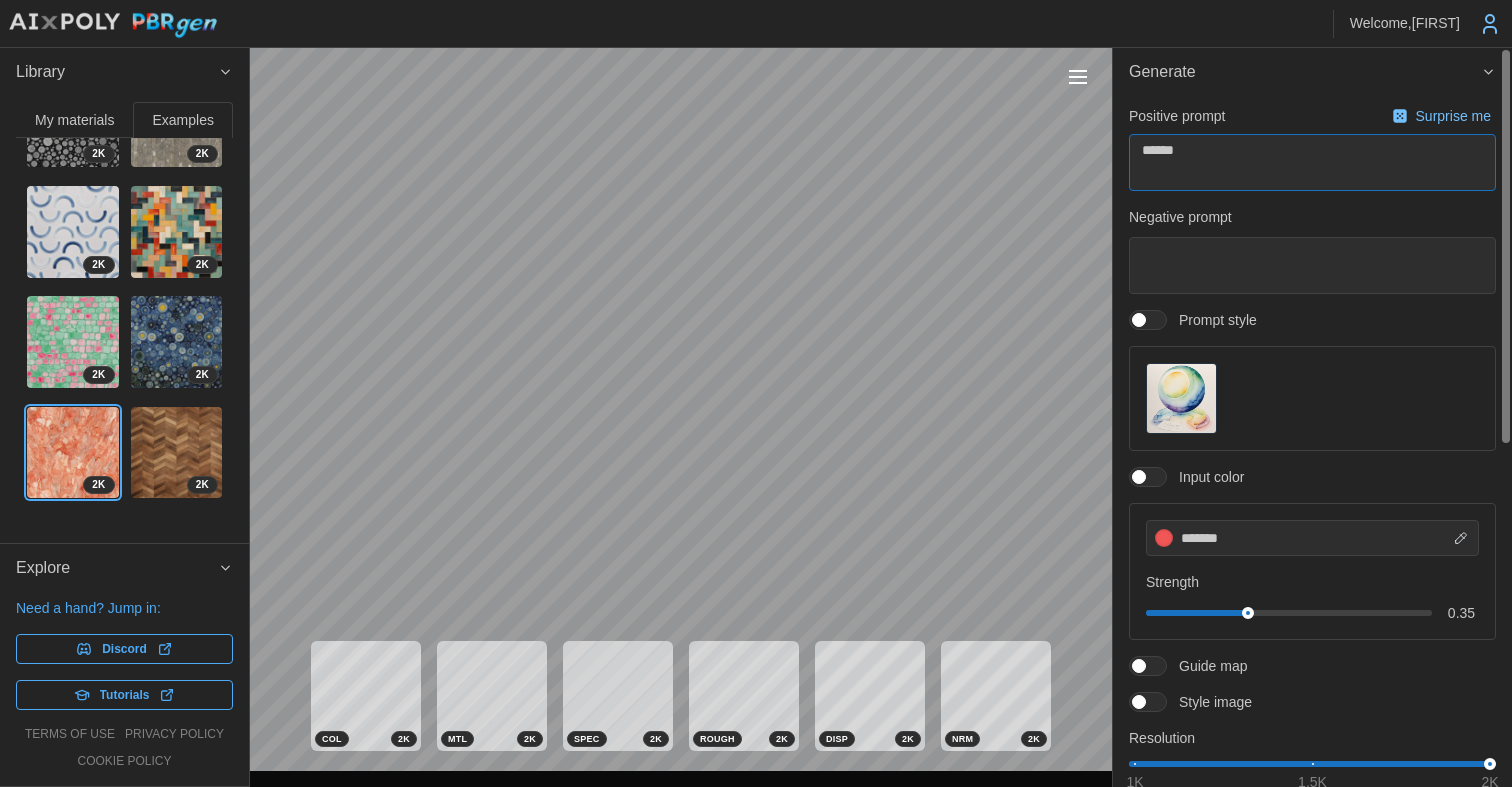 click on "******" at bounding box center (1312, 162) 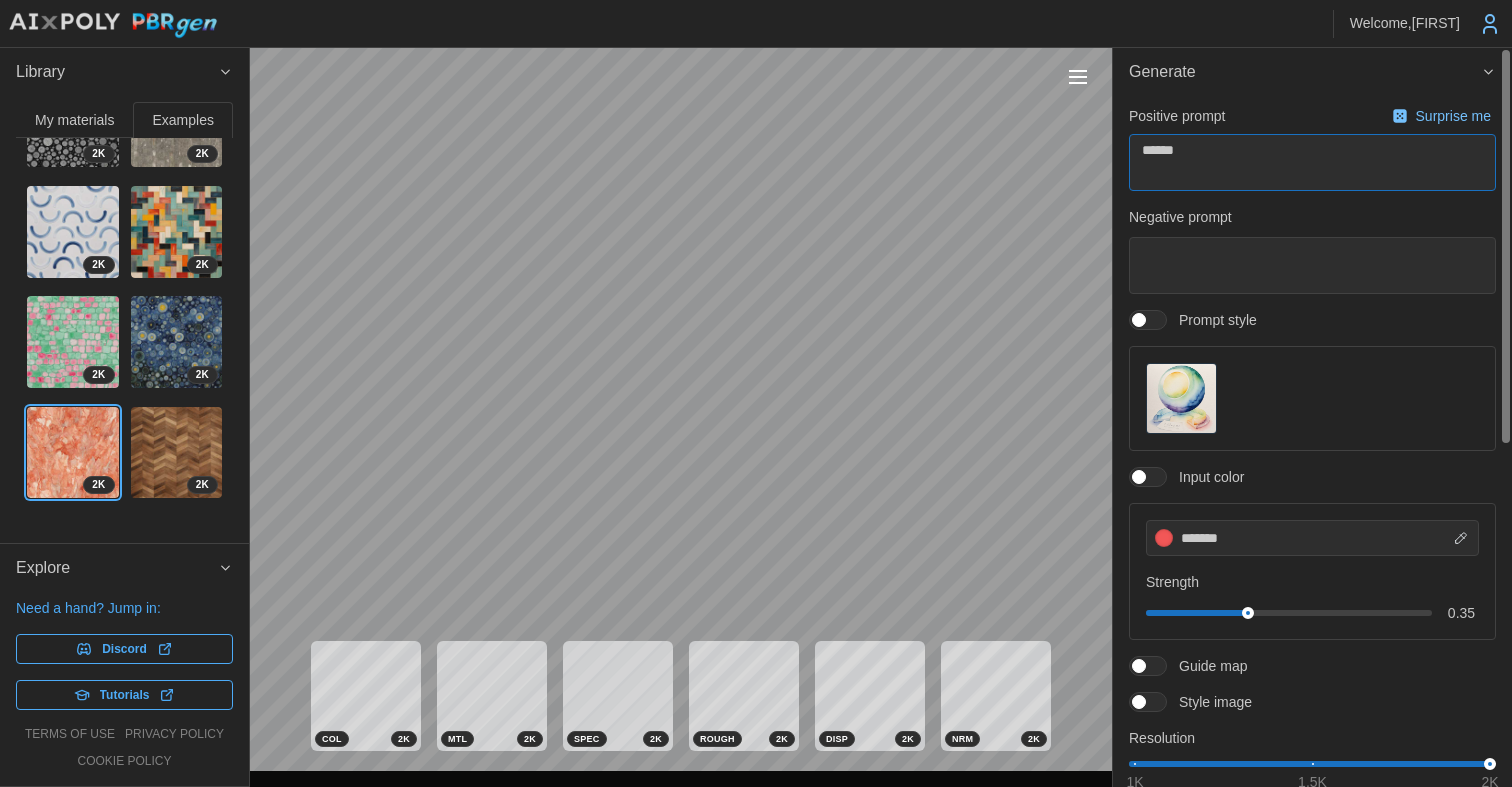 type on "*" 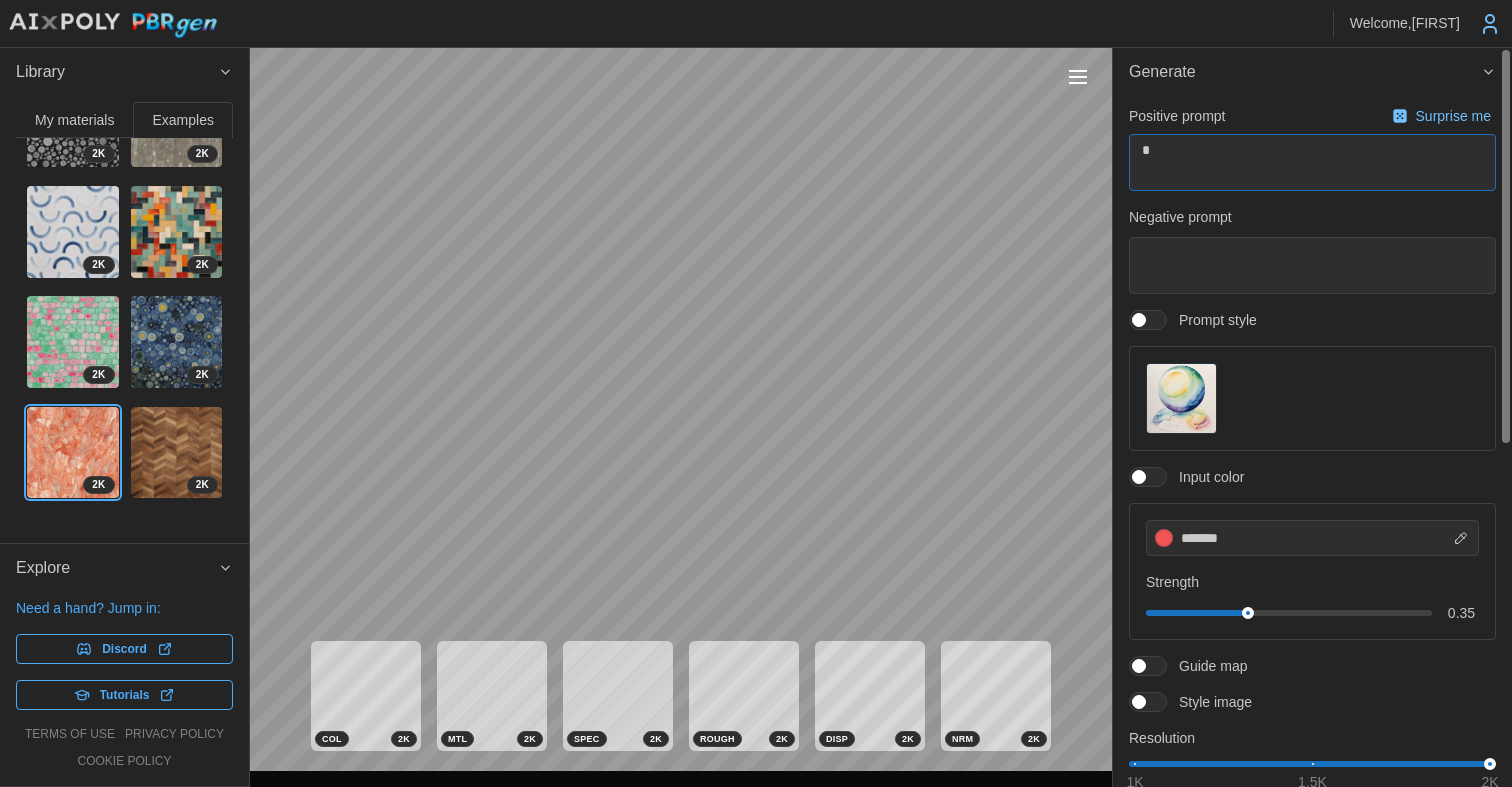 type on "*" 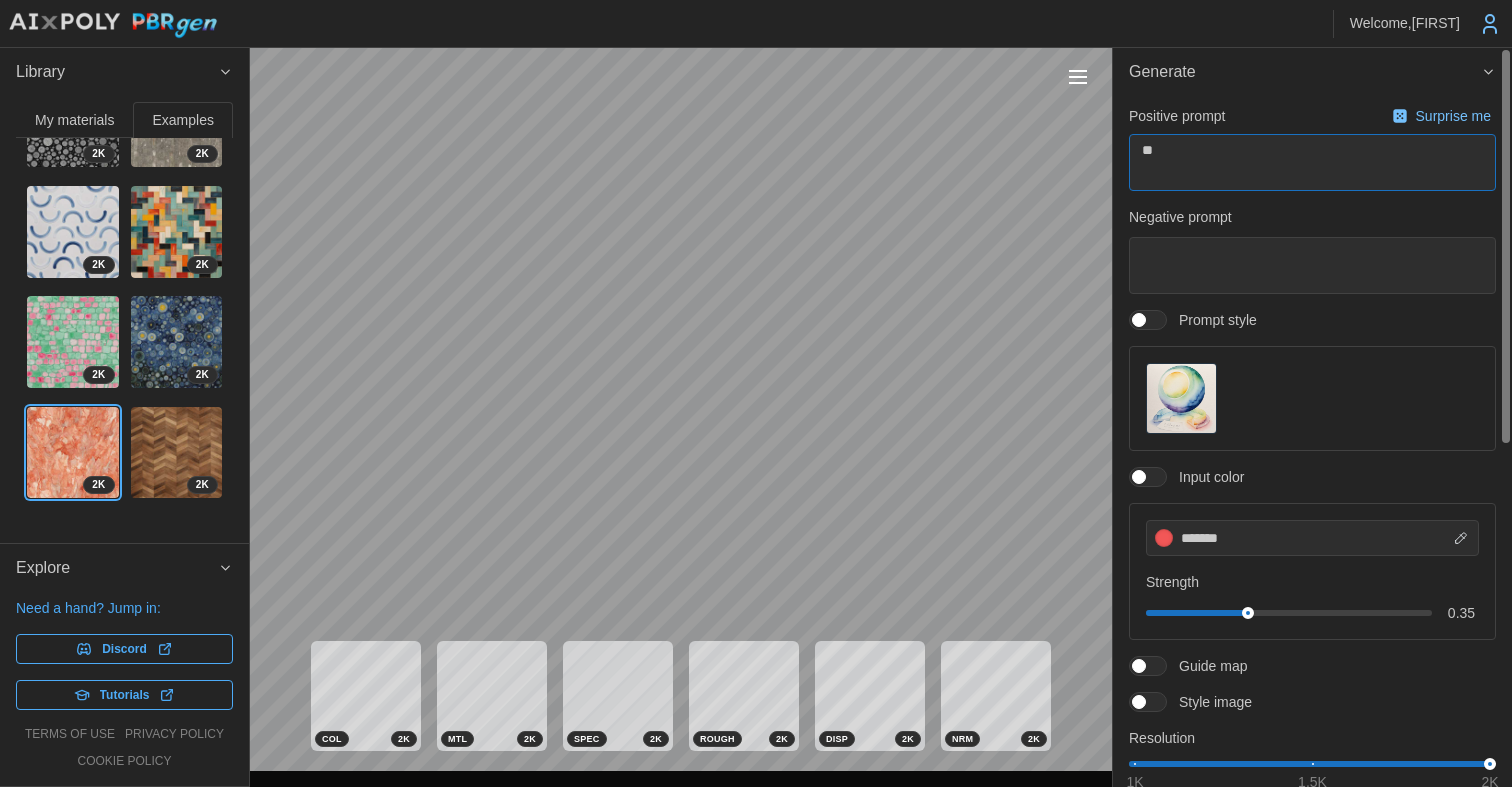 type on "***" 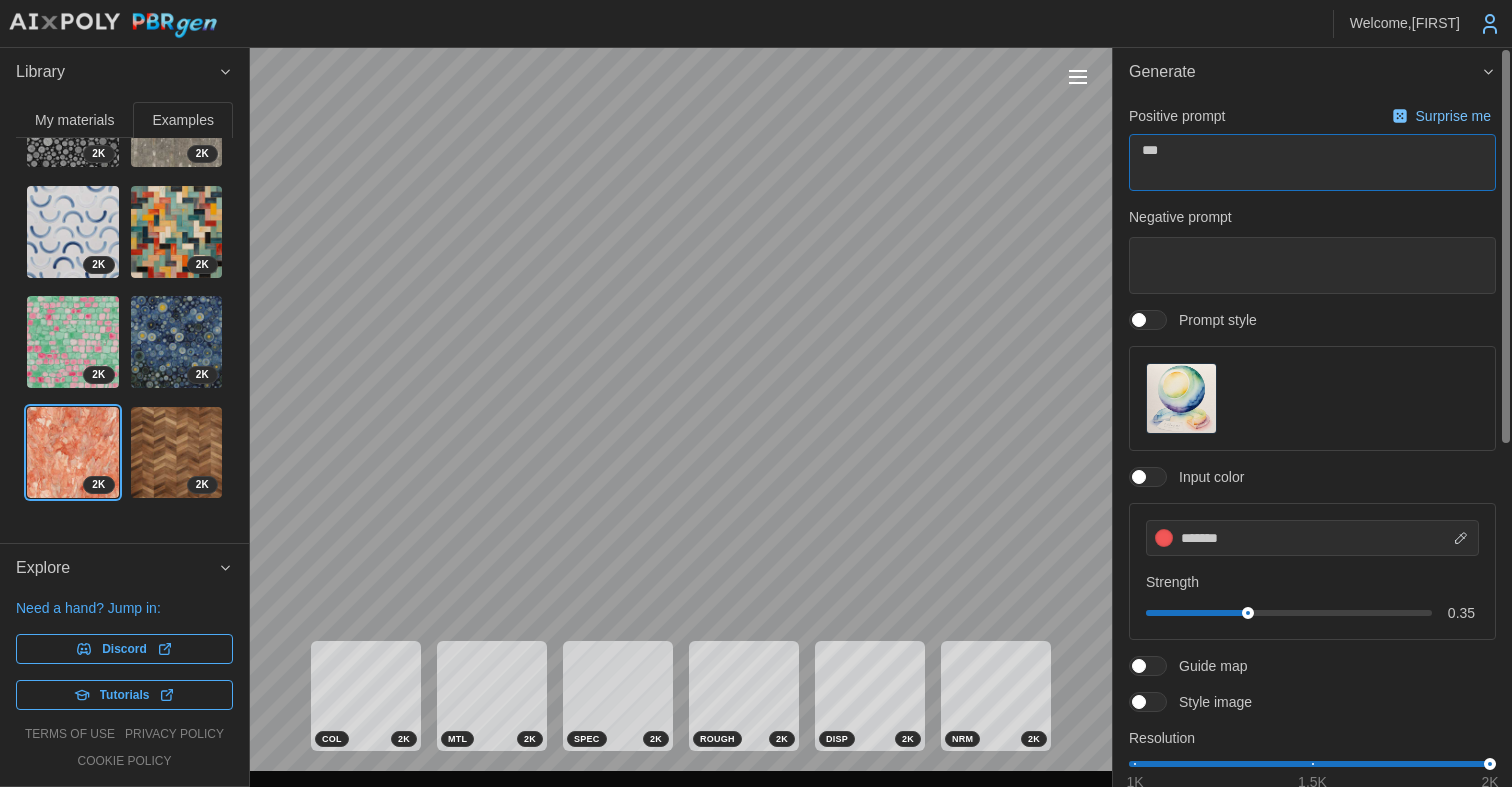 type on "*" 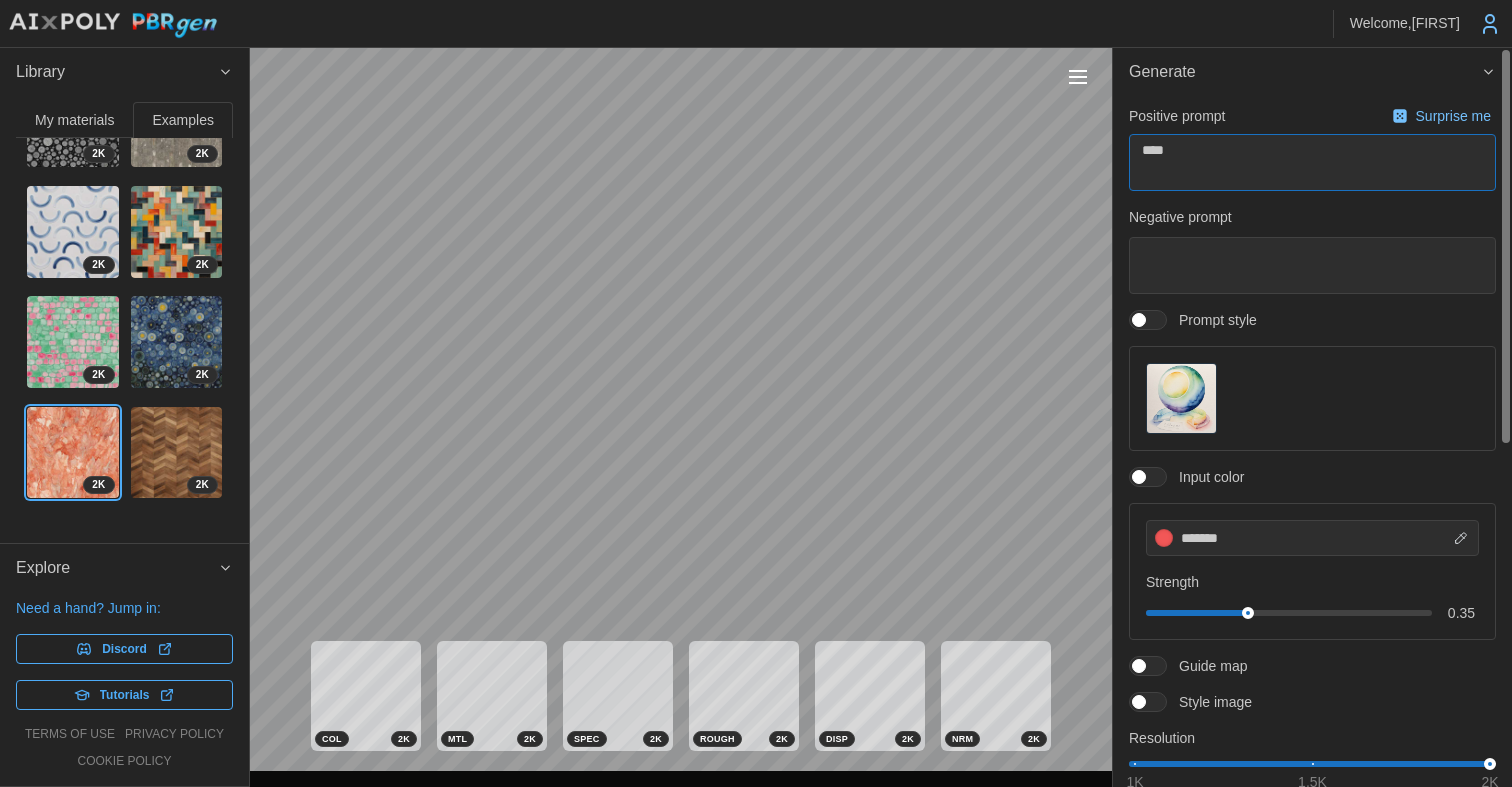type on "*" 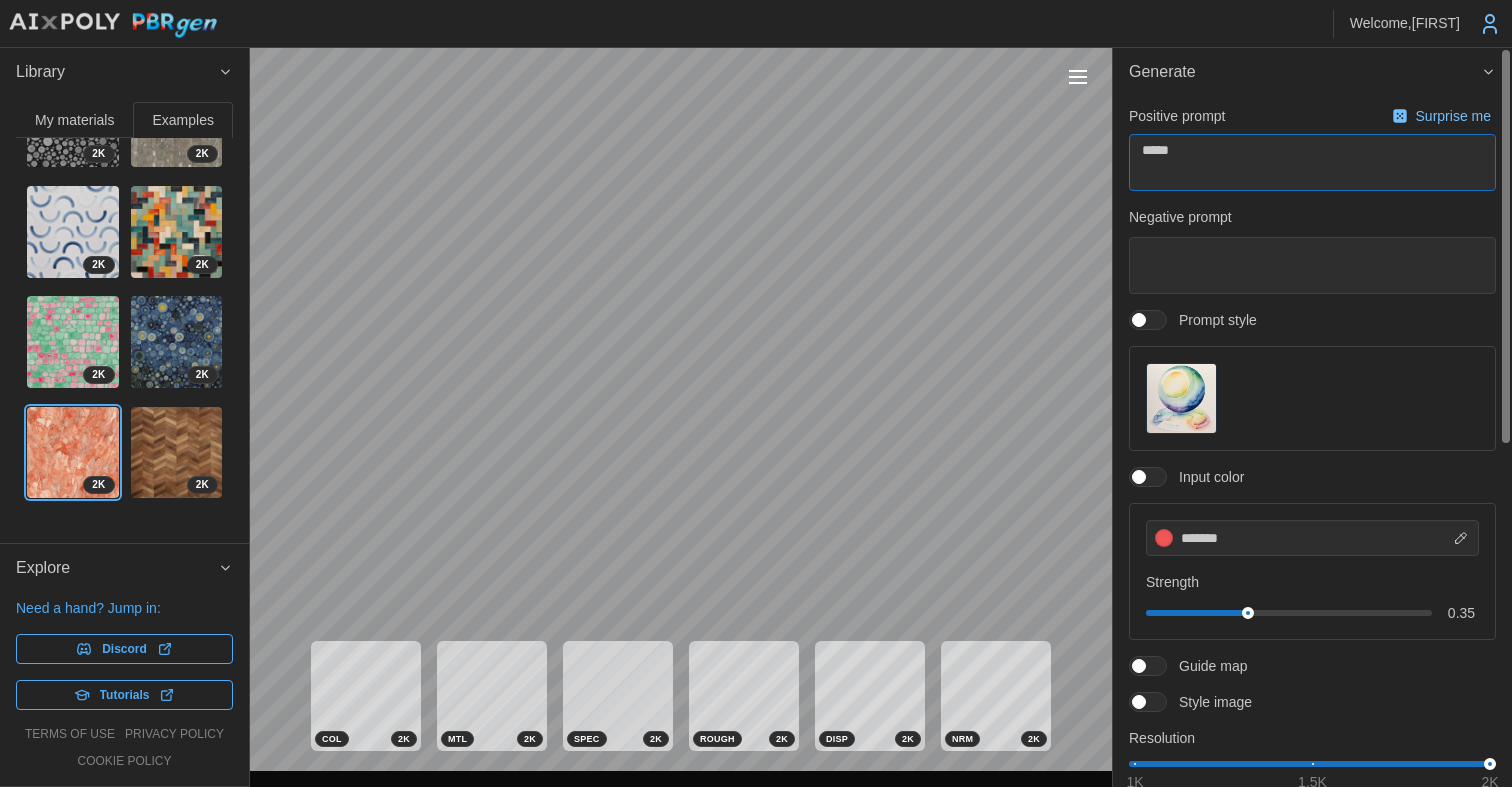 type on "*" 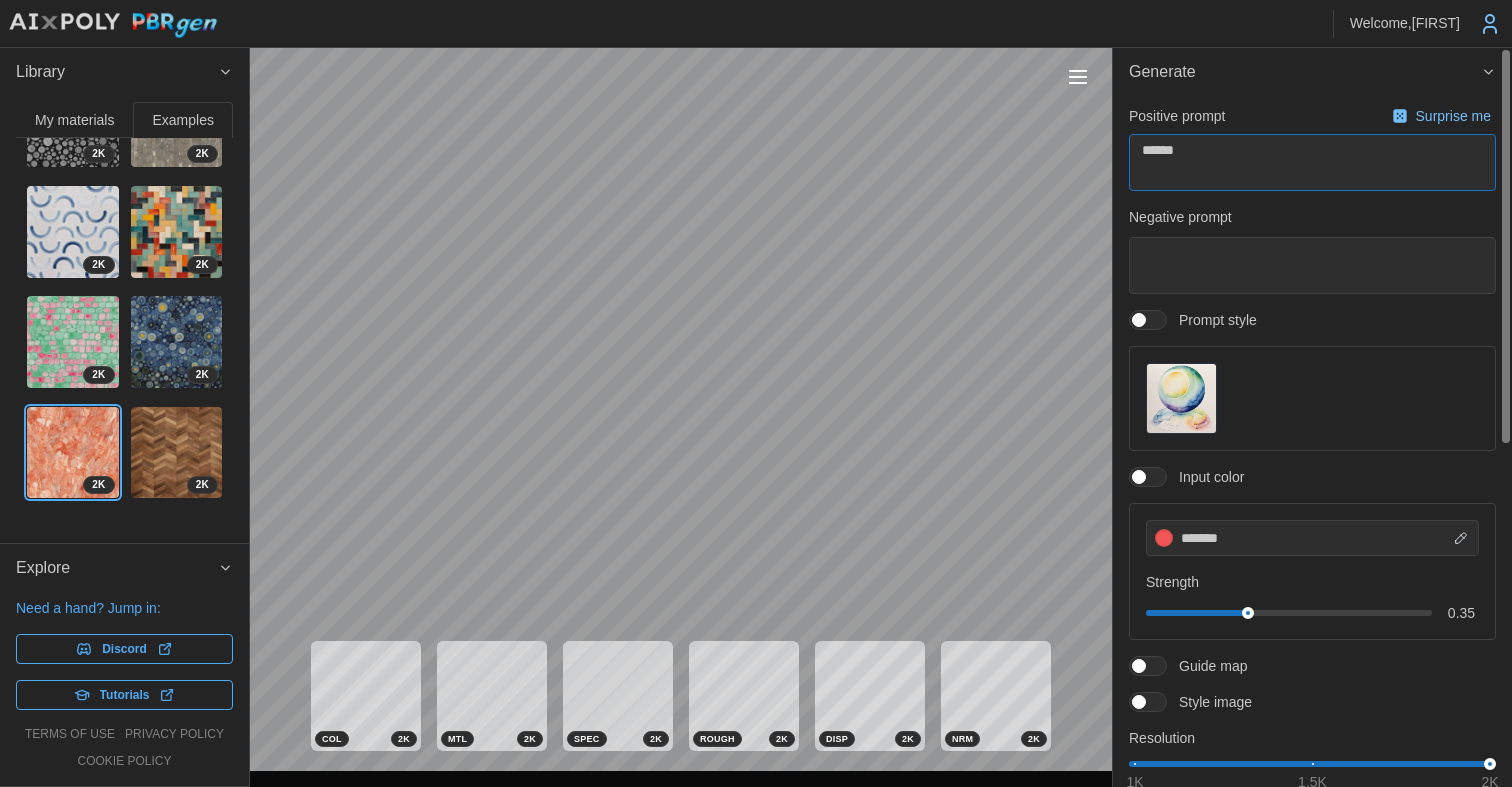 type on "*" 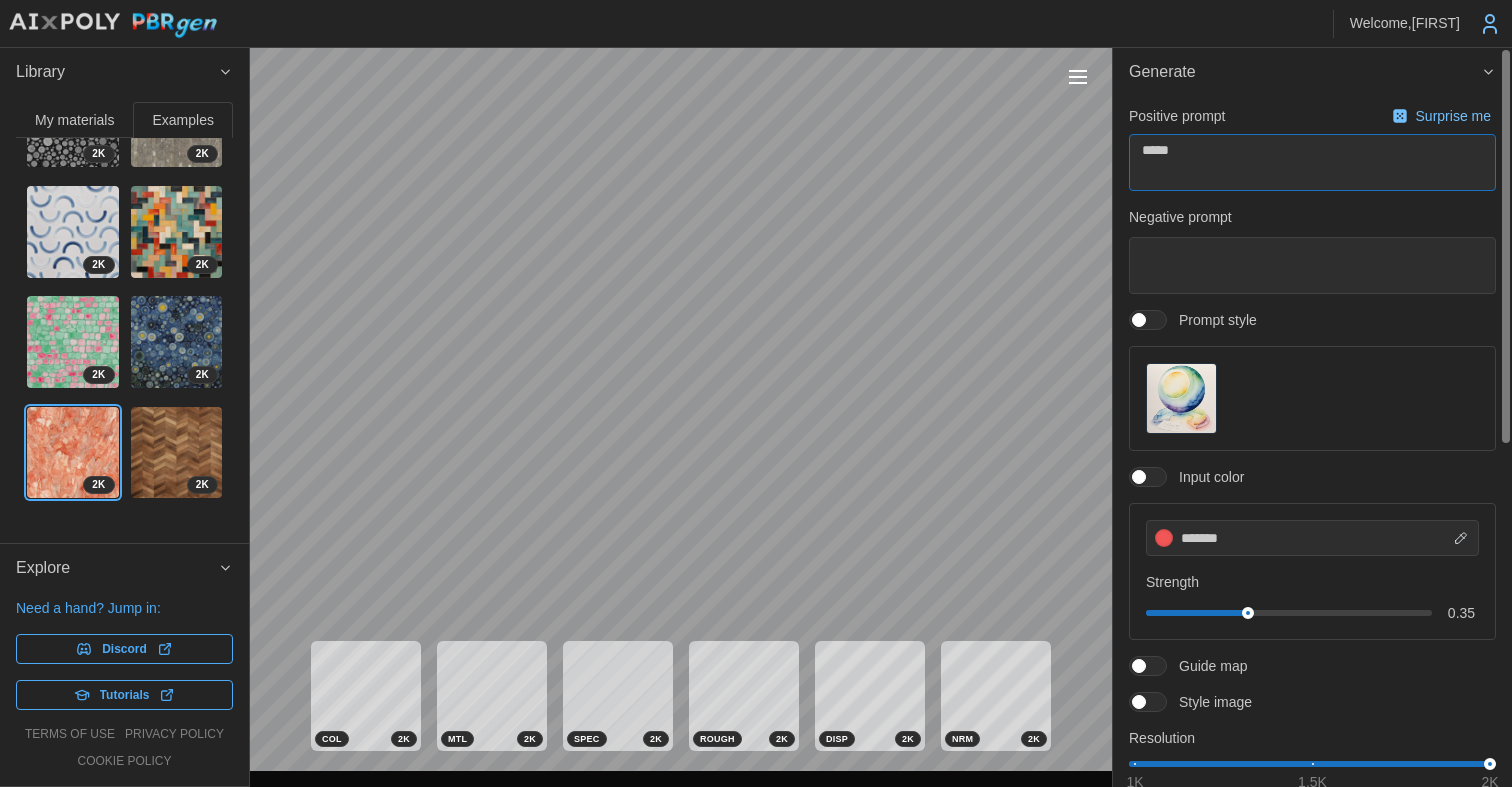 type on "*" 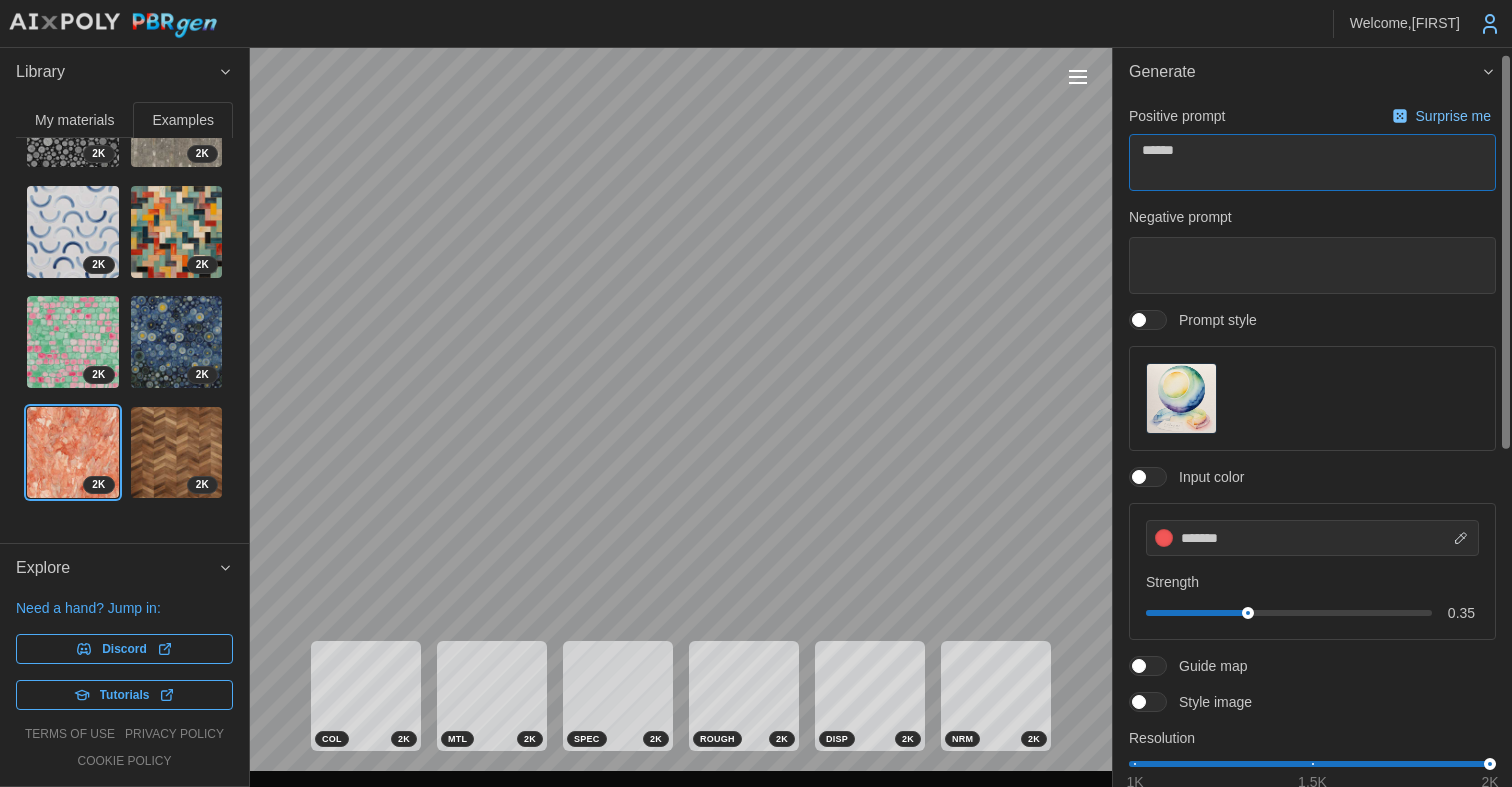 scroll, scrollTop: 27, scrollLeft: 0, axis: vertical 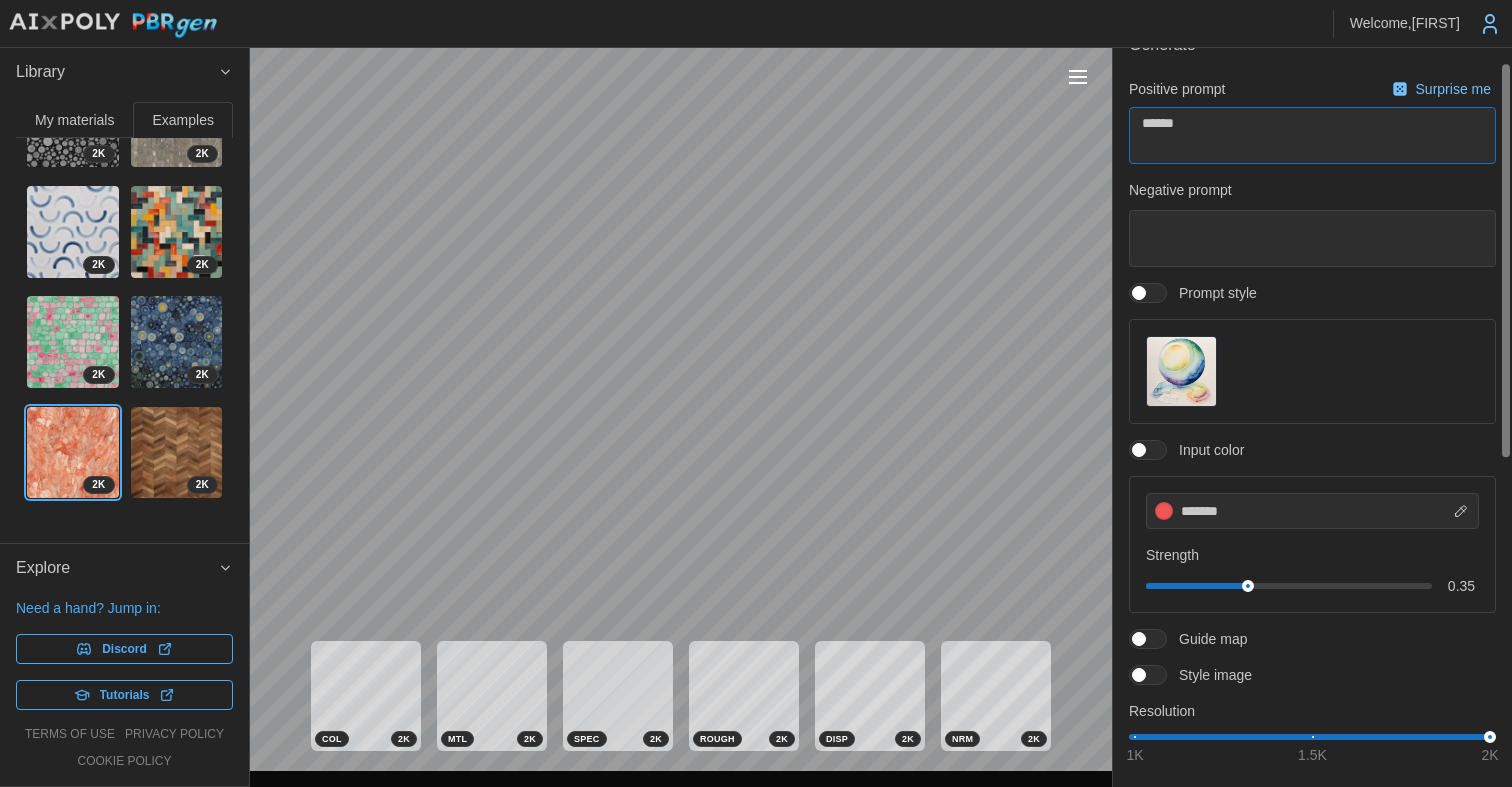 type on "*****" 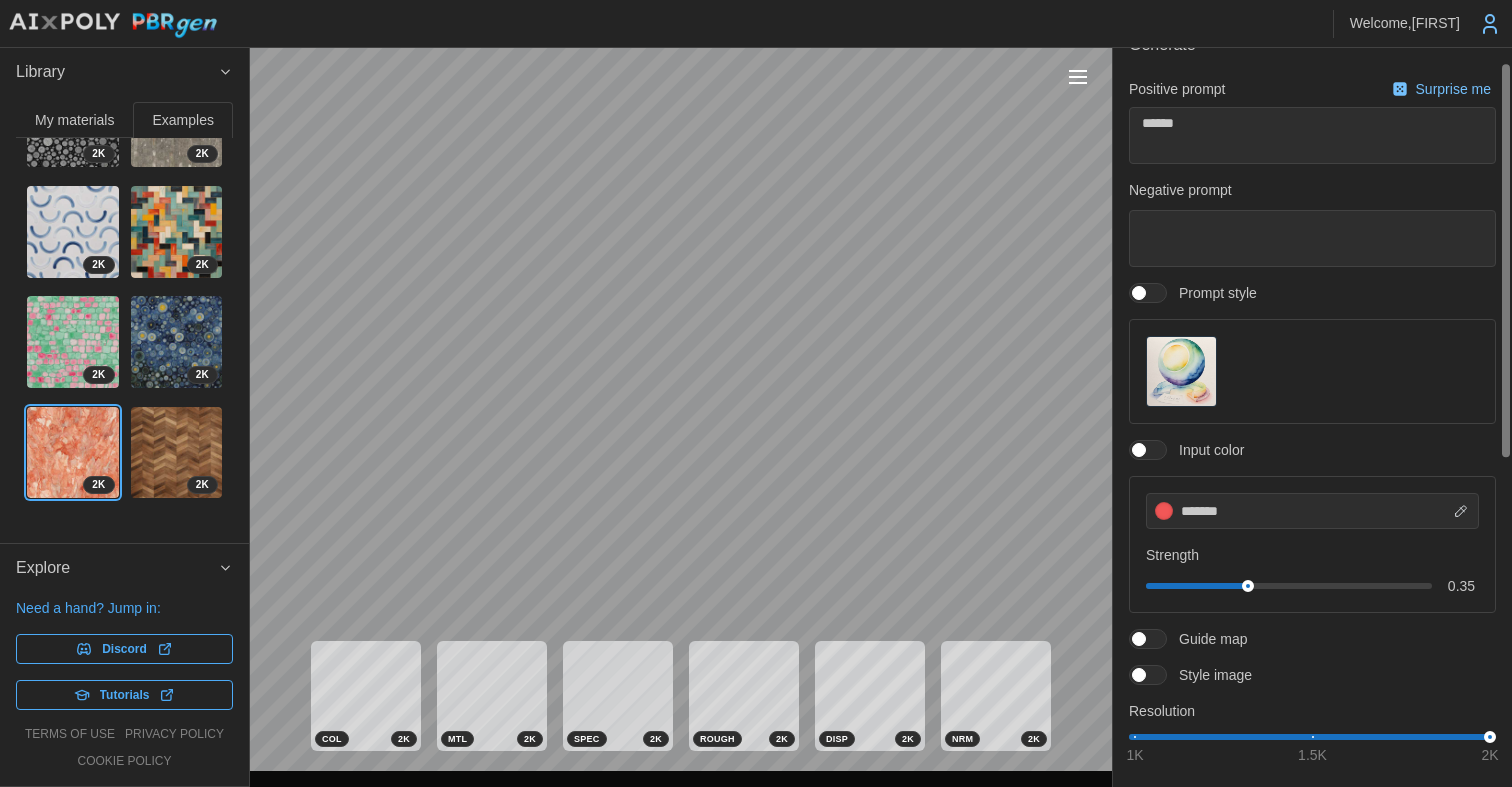 click at bounding box center (1139, 293) 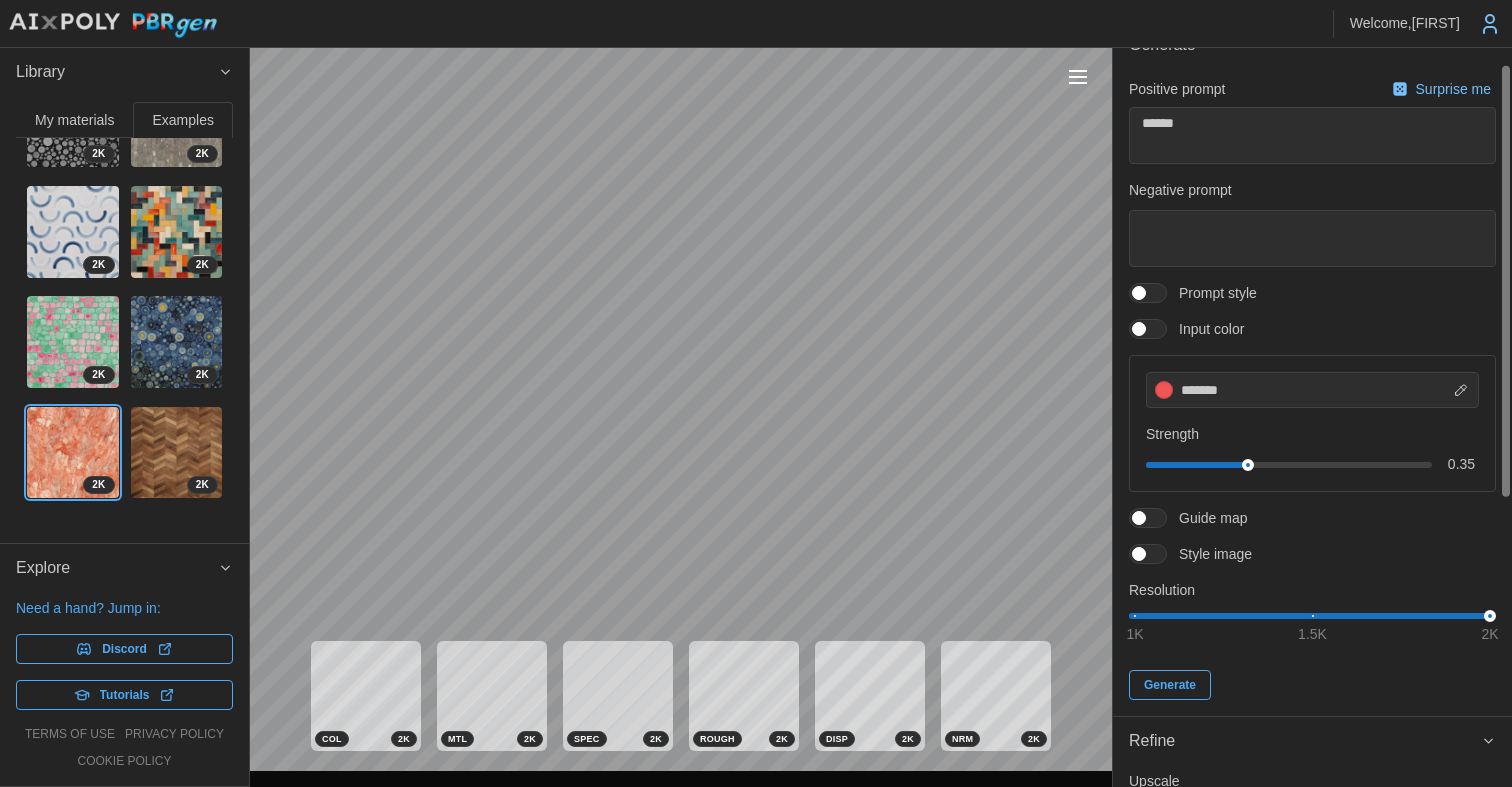 click at bounding box center (1158, 329) 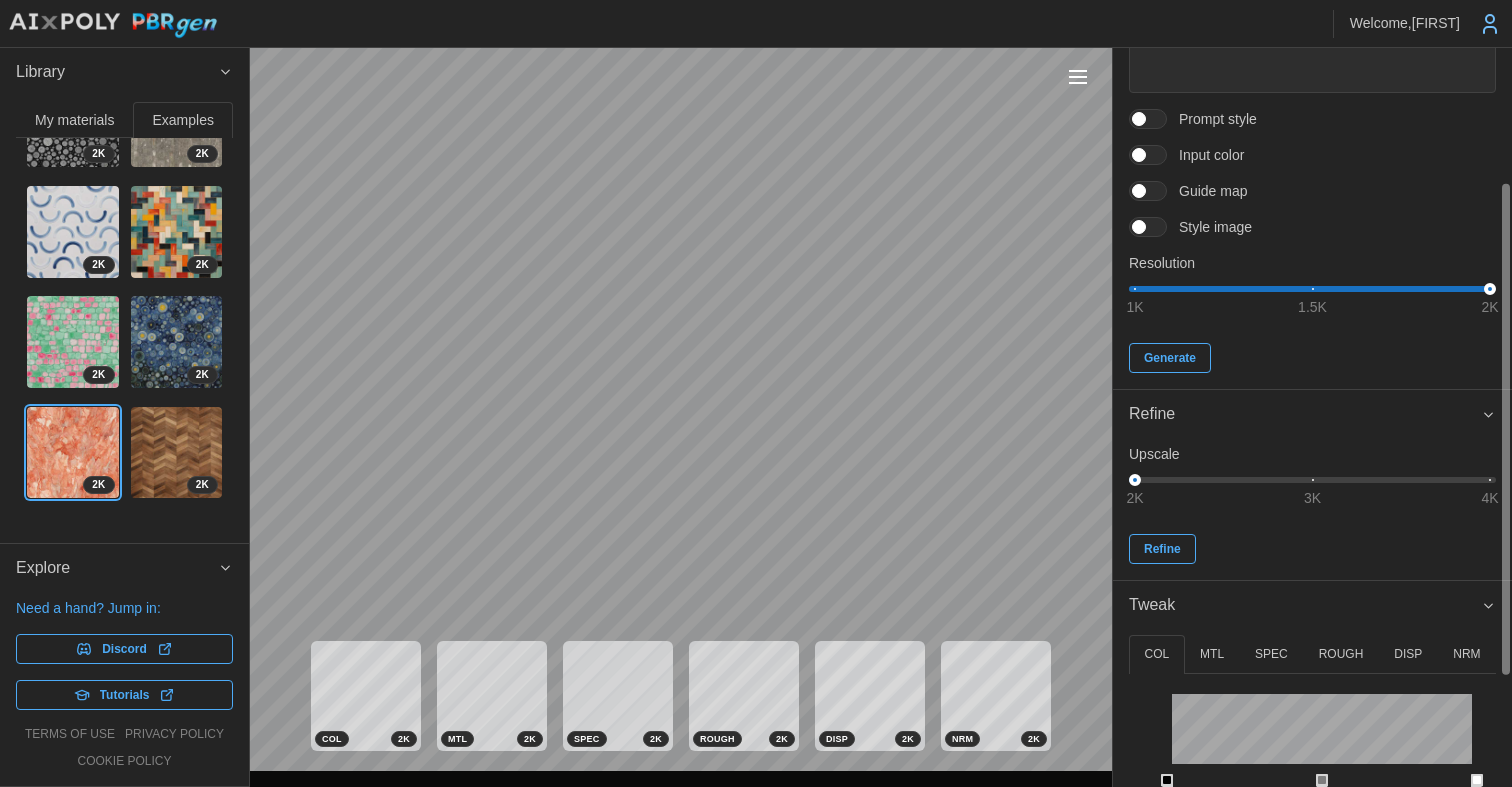 scroll, scrollTop: 176, scrollLeft: 0, axis: vertical 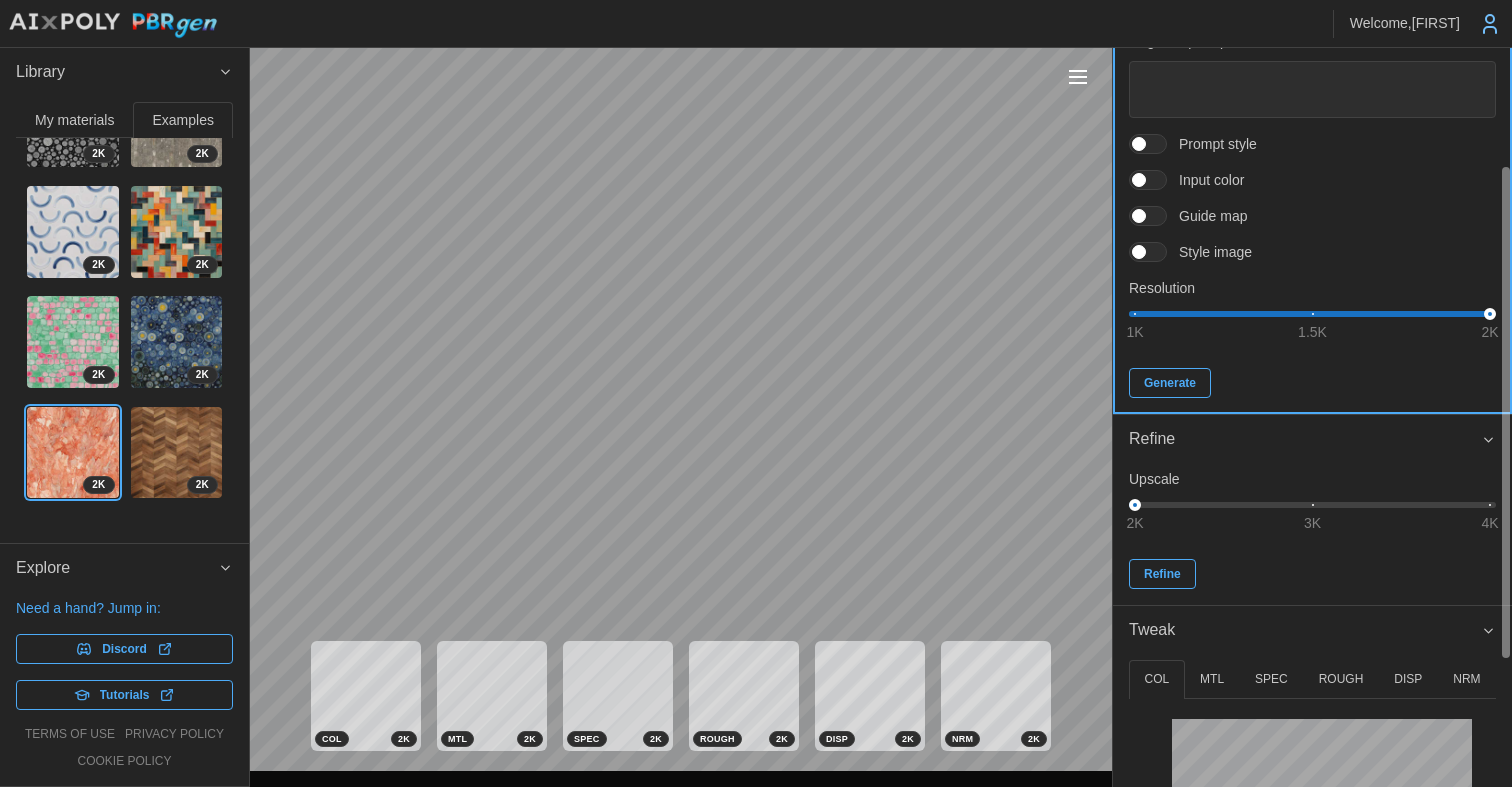click on "Generate" at bounding box center (1170, 383) 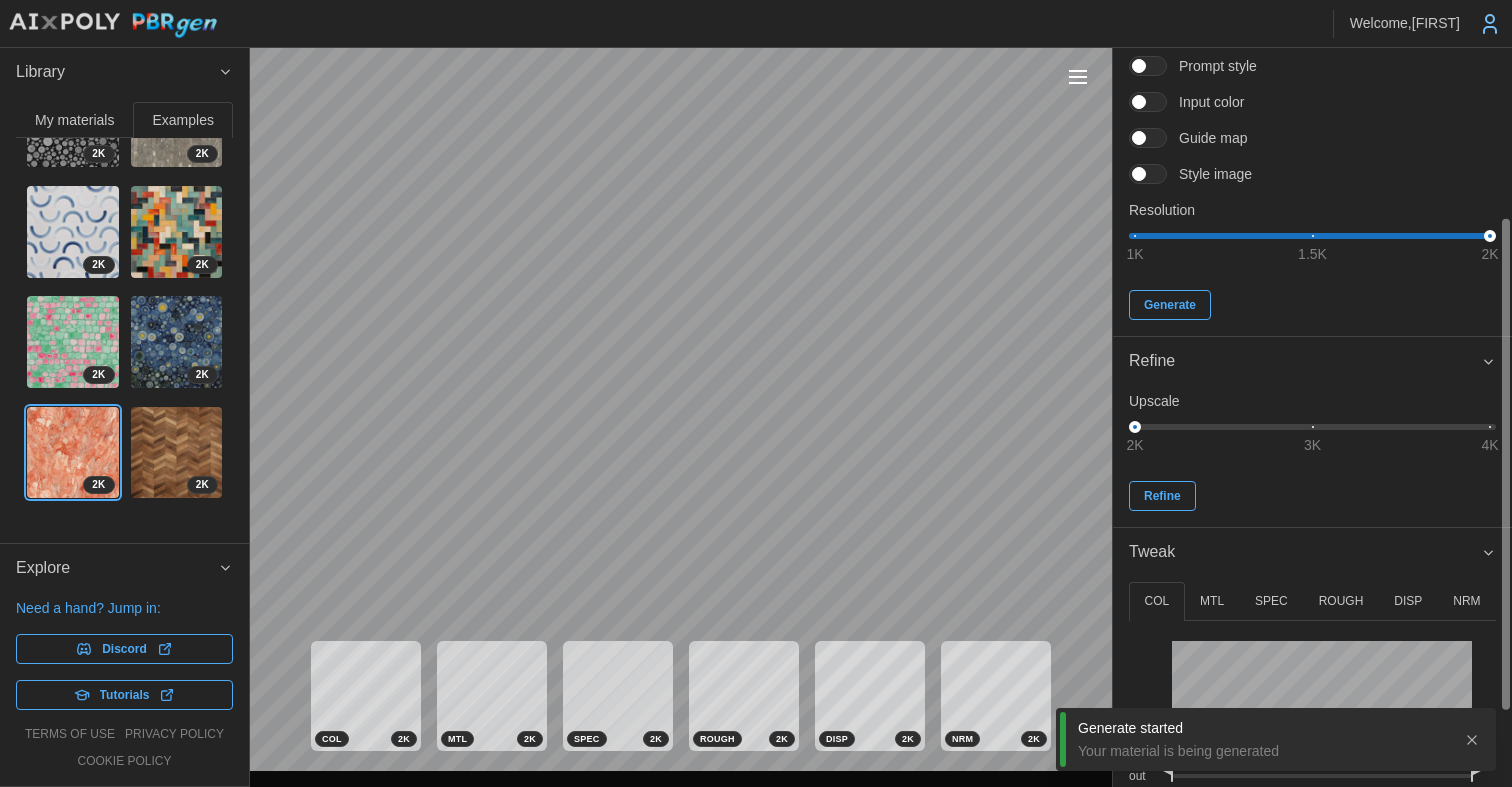 scroll, scrollTop: 0, scrollLeft: 0, axis: both 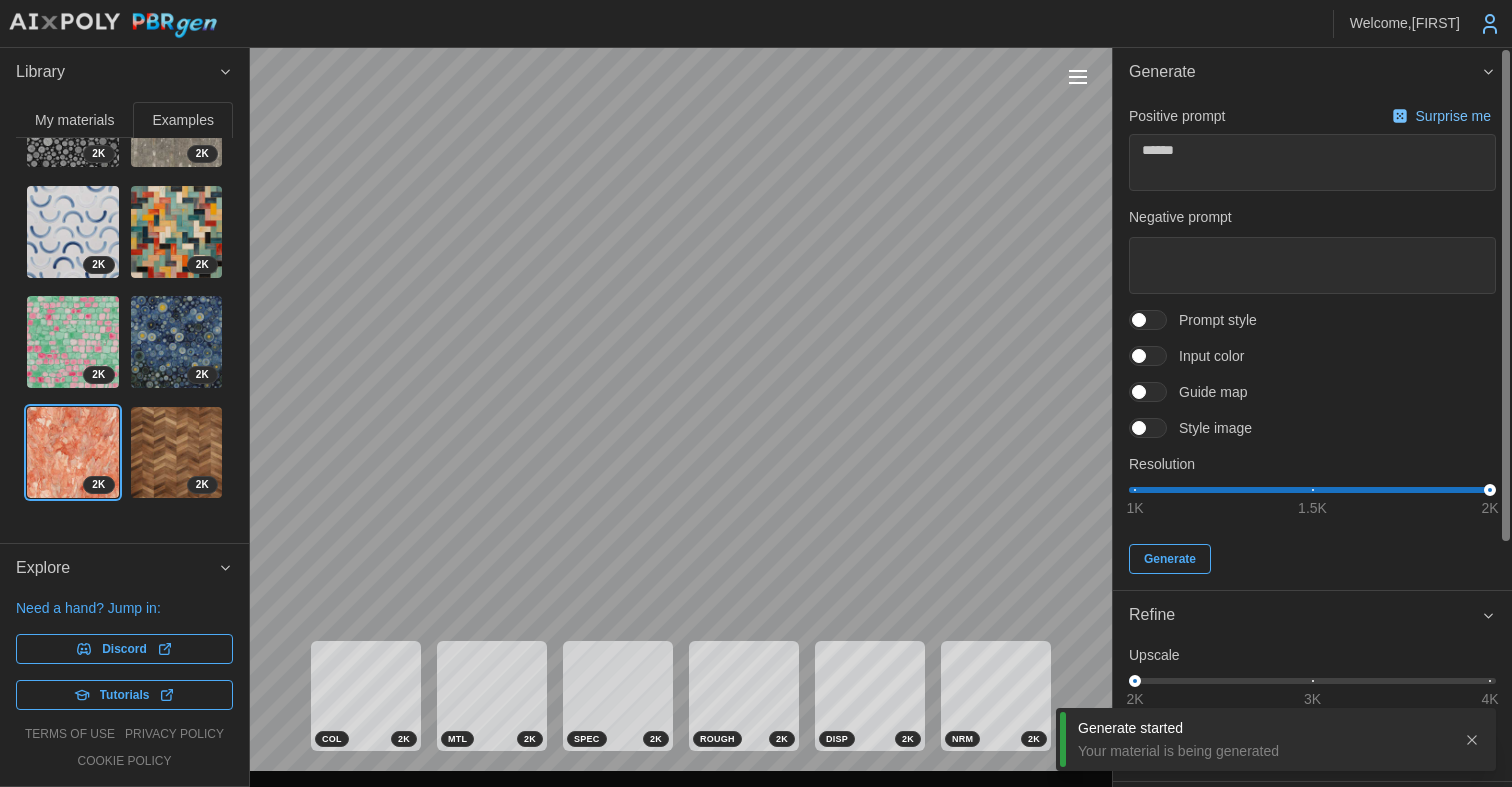 click on "My materials" at bounding box center [74, 120] 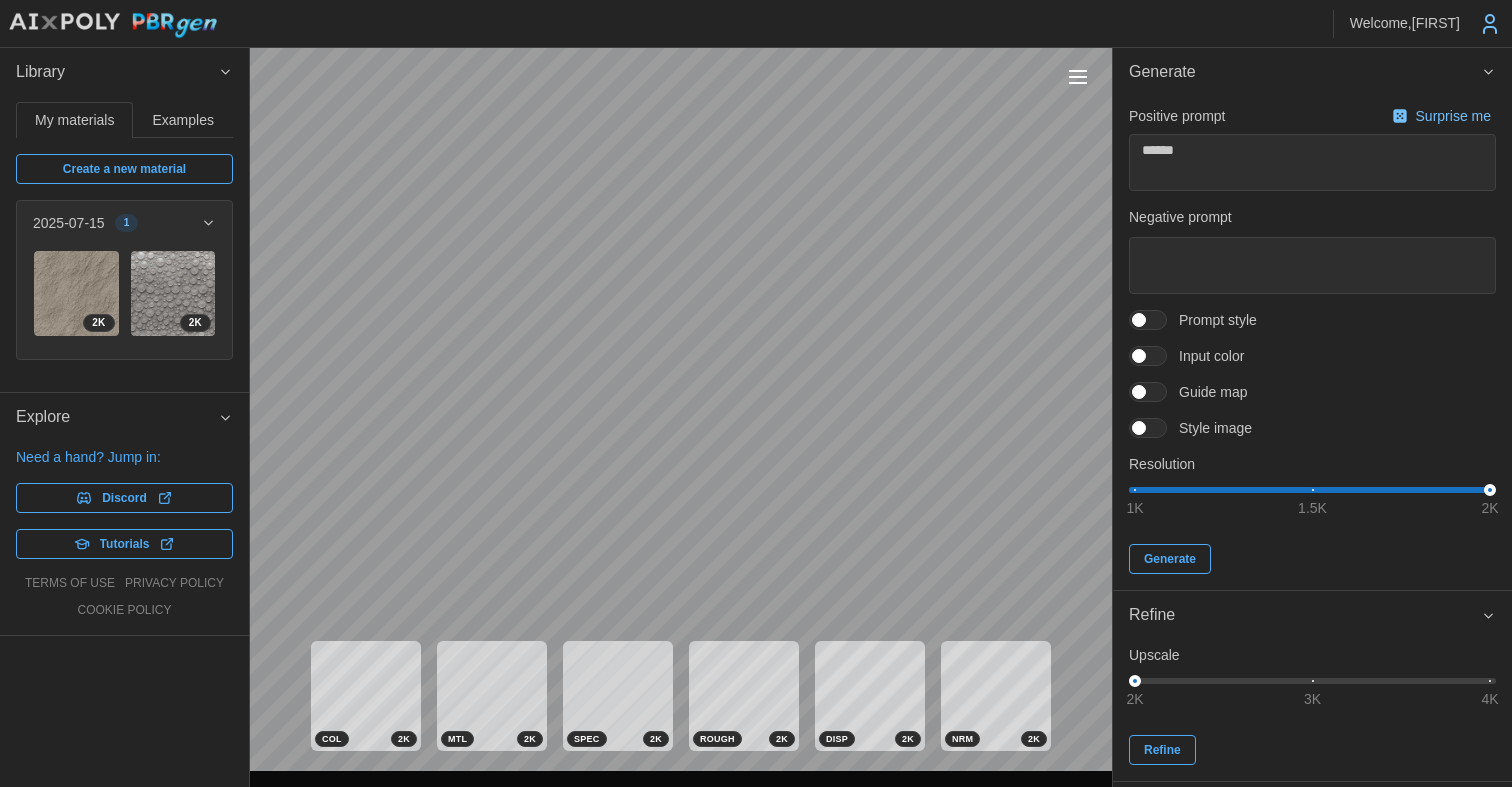type on "*" 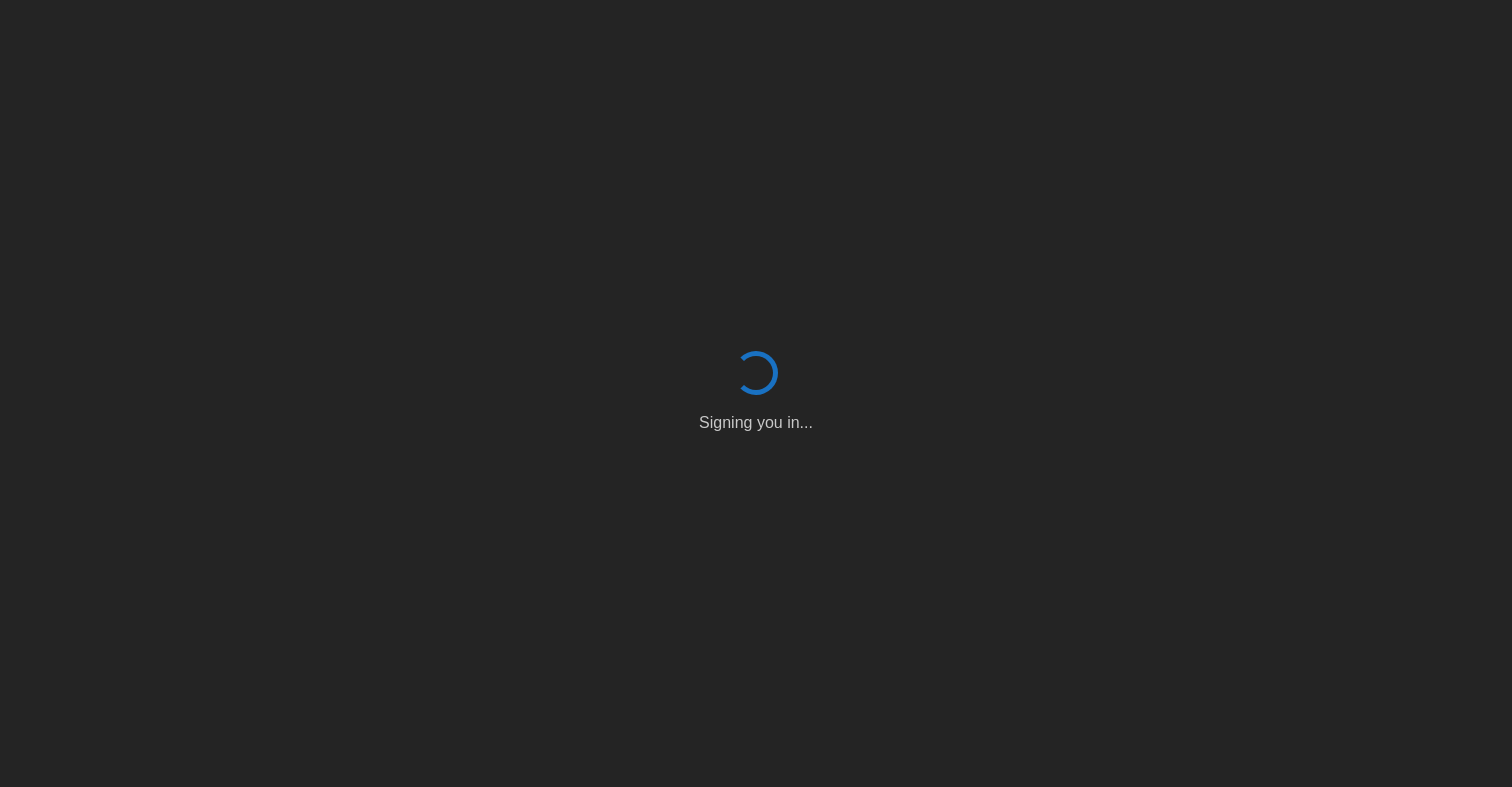 scroll, scrollTop: 0, scrollLeft: 0, axis: both 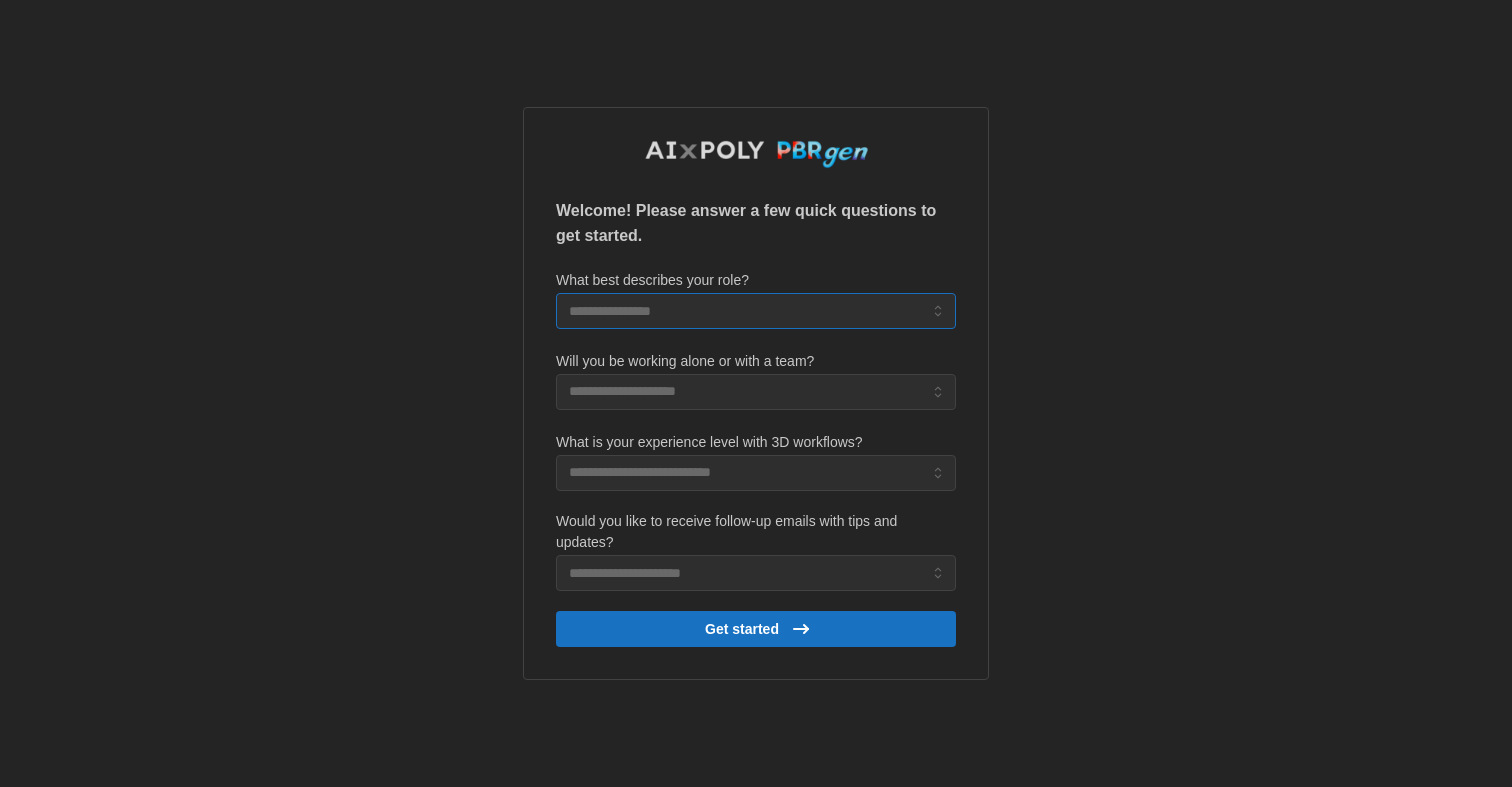 click on "What best describes your role?" at bounding box center (756, 311) 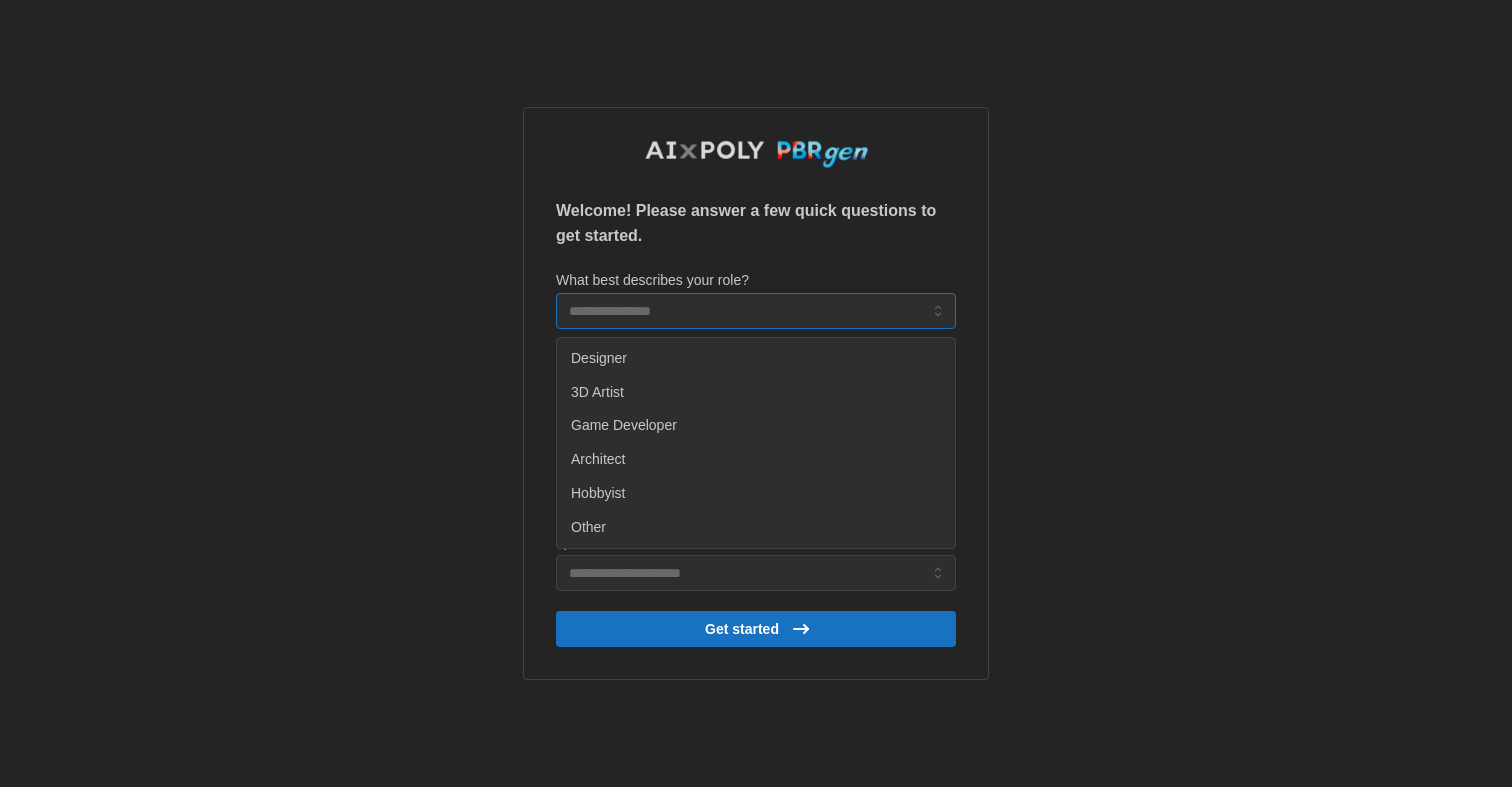 click on "Other" at bounding box center (756, 528) 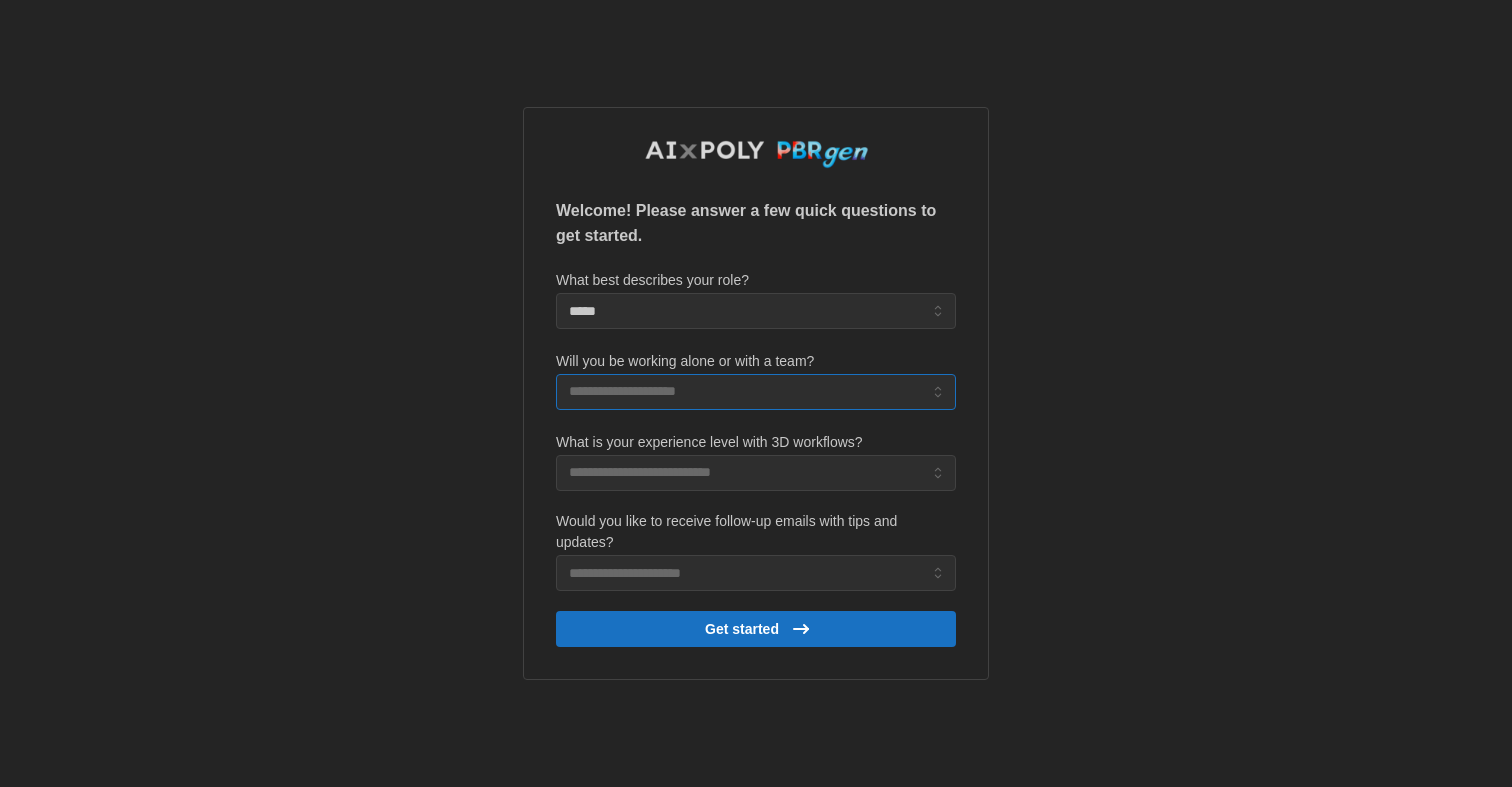 click on "Will you be working alone or with a team?" at bounding box center (756, 392) 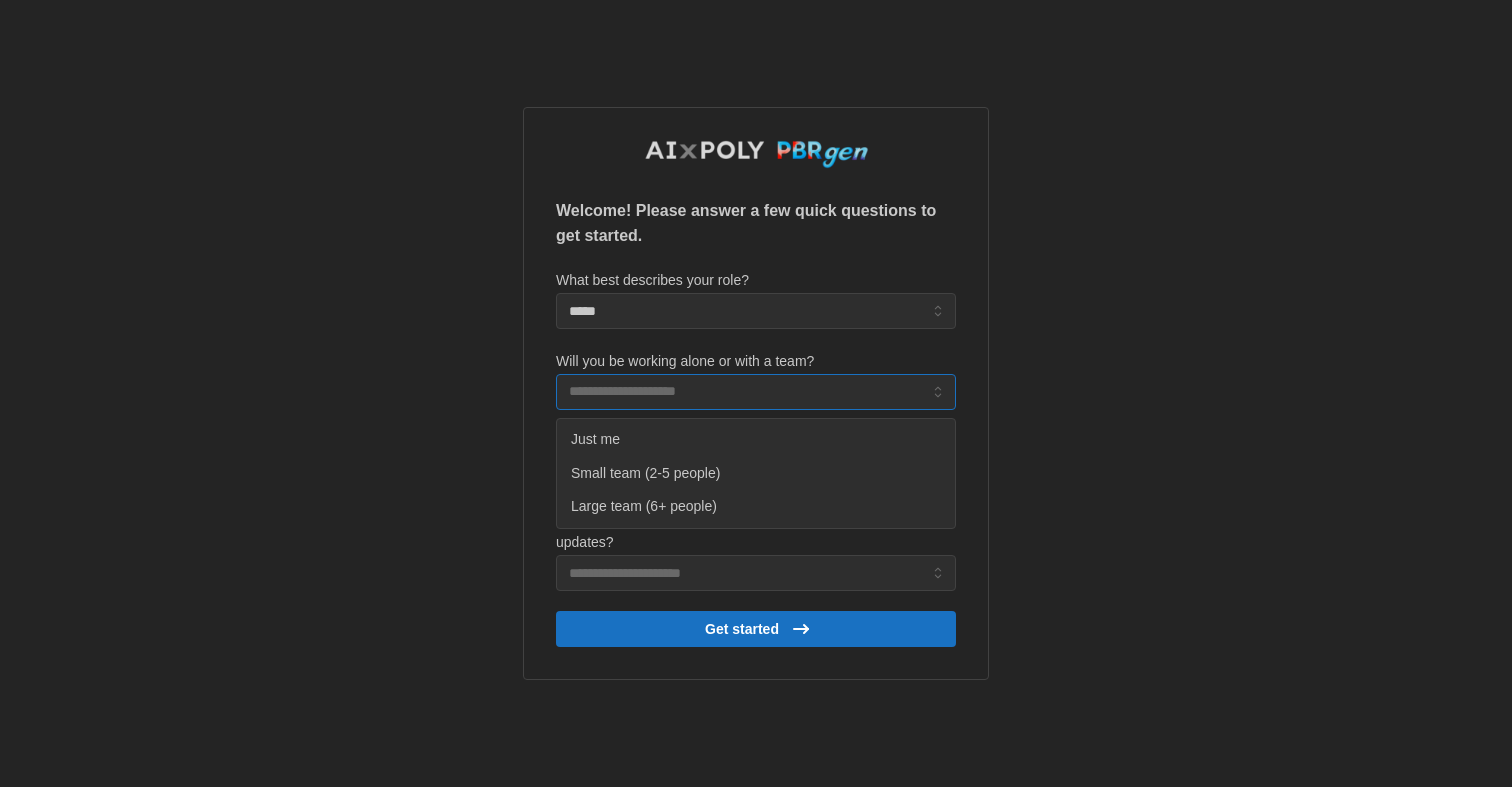 click on "Just me" at bounding box center (756, 440) 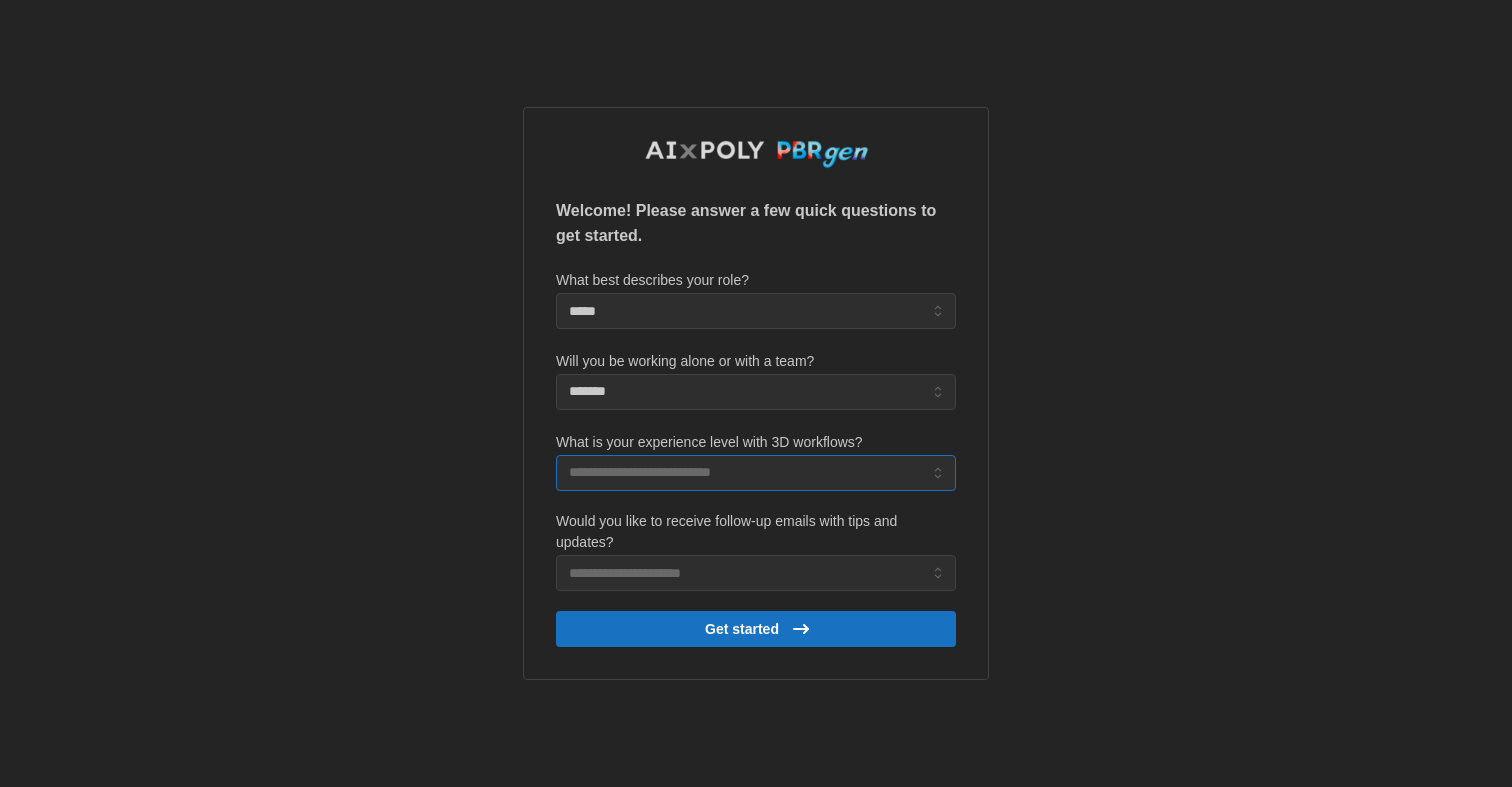 click on "What is your experience level with 3D workflows?" at bounding box center [756, 473] 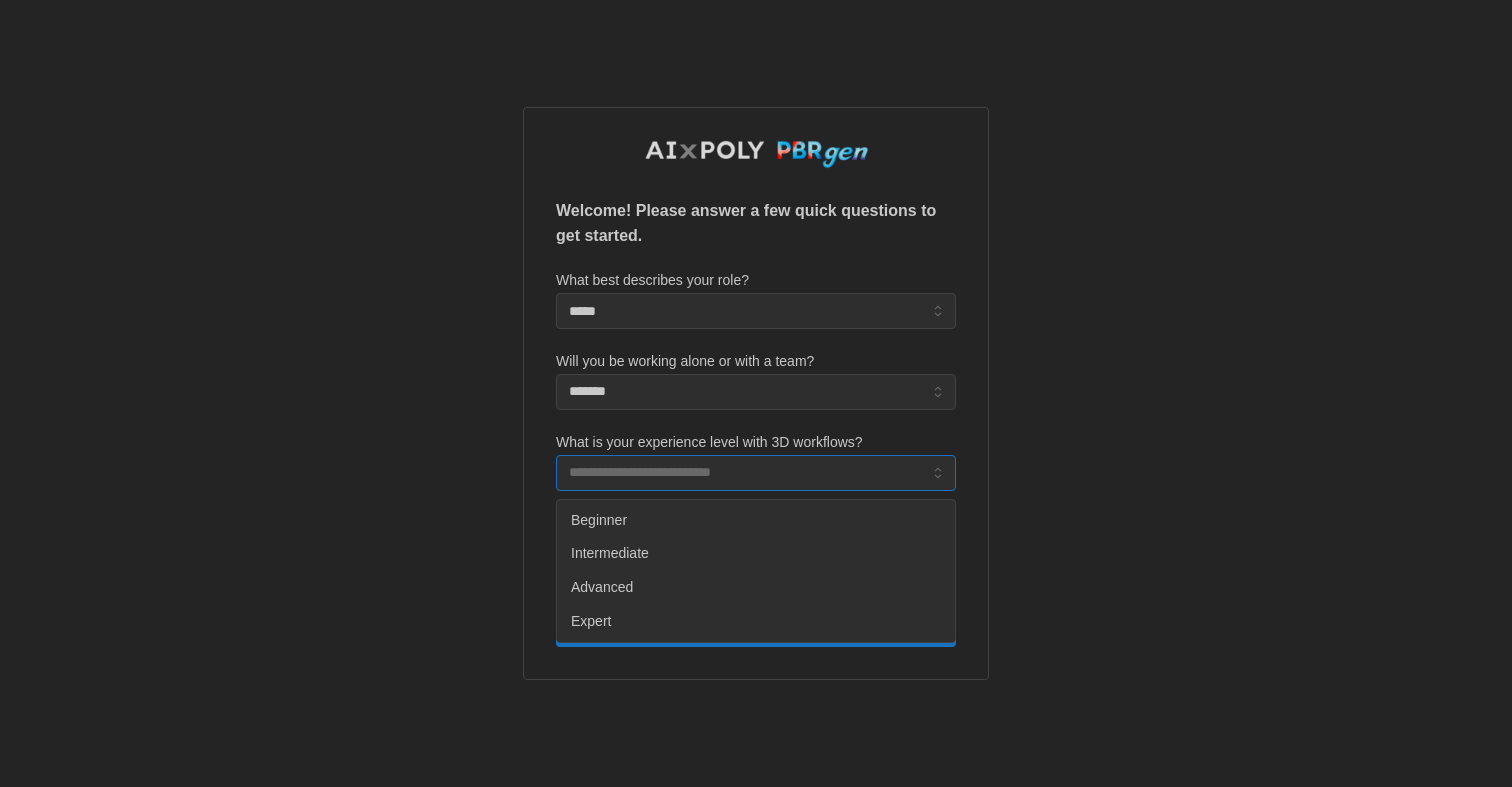 click on "Expert" at bounding box center [756, 622] 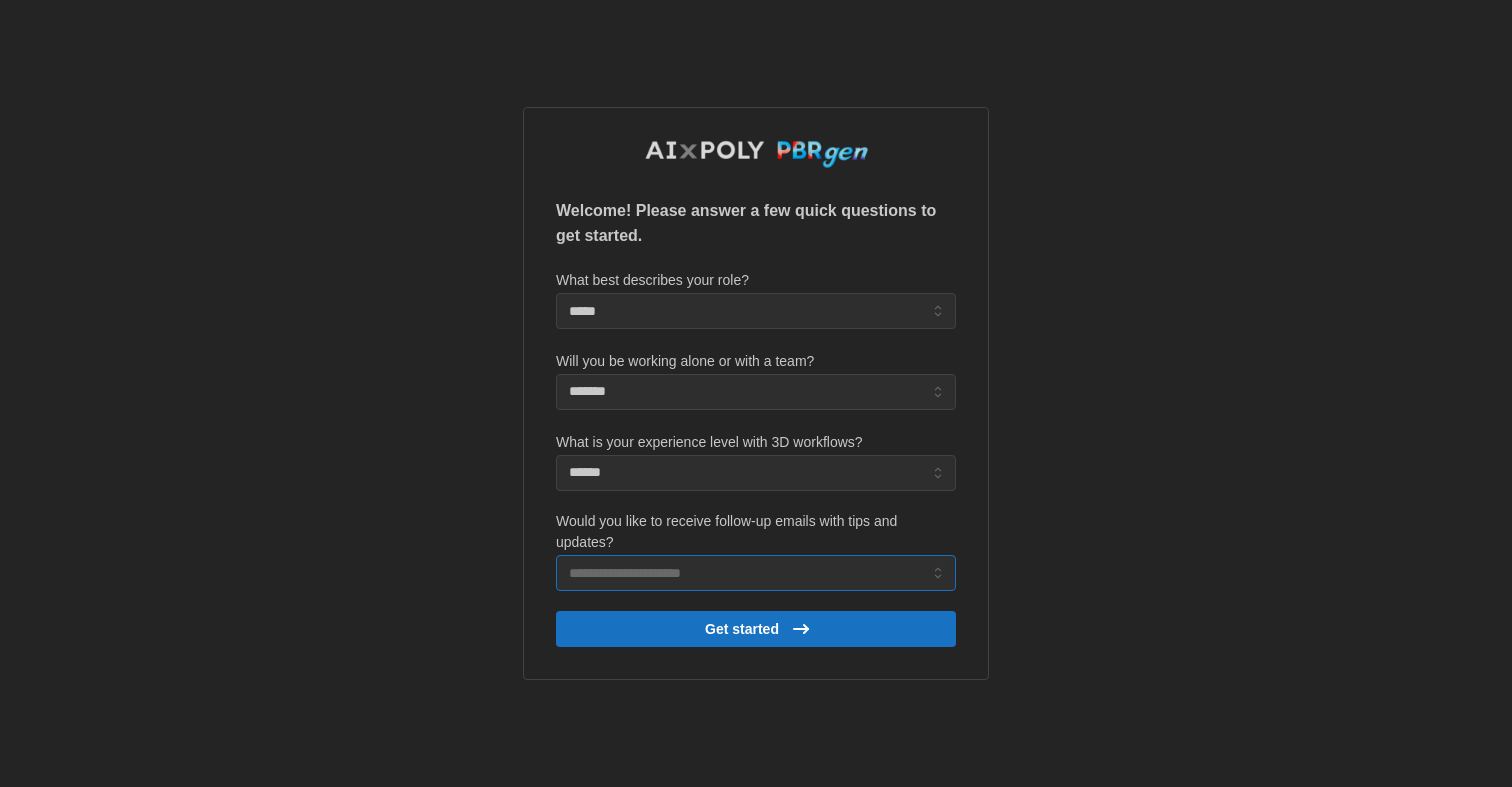click on "Would you like to receive follow-up emails with tips and updates?" at bounding box center (756, 573) 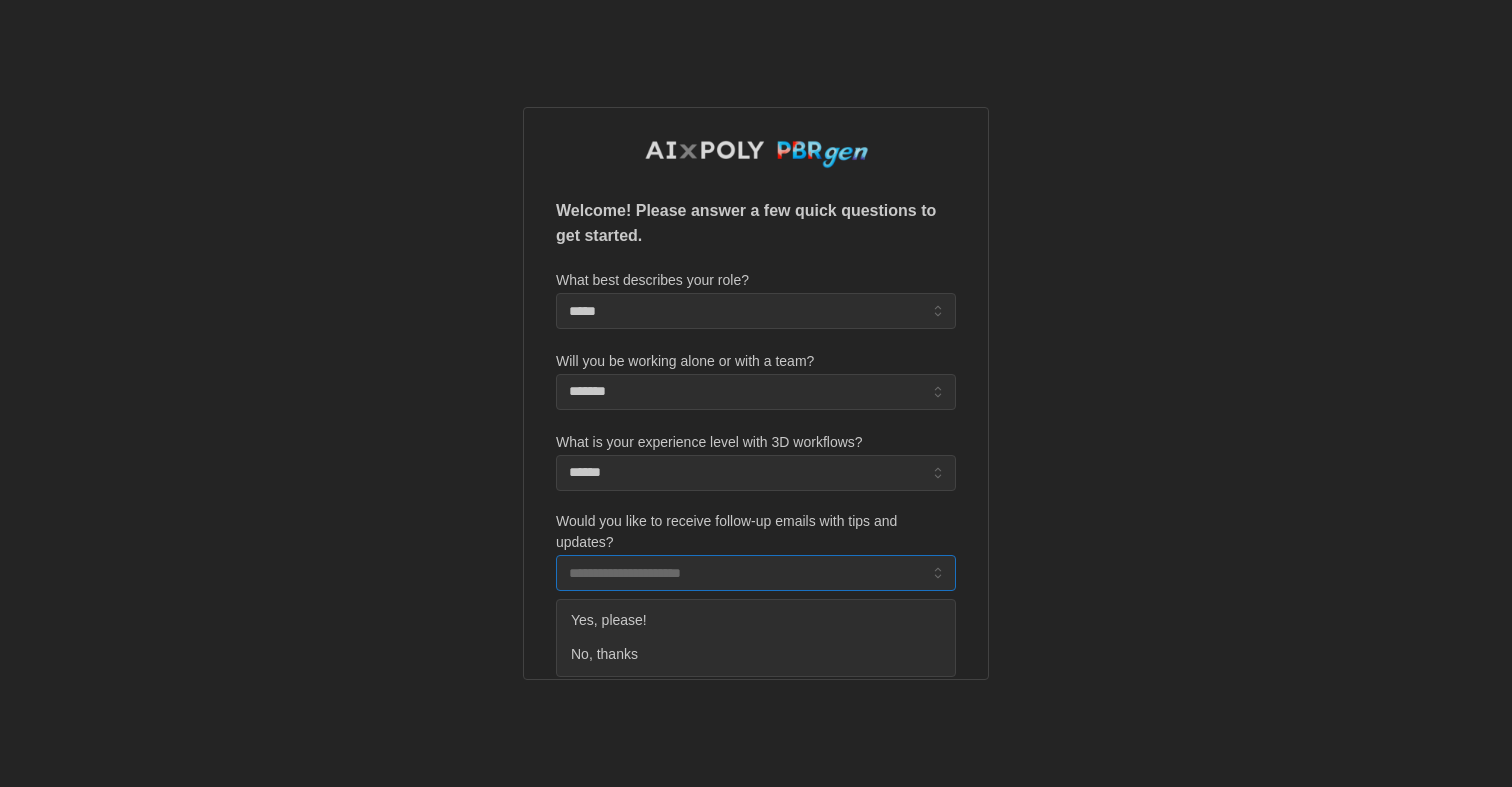 click on "Yes, please!" at bounding box center (756, 621) 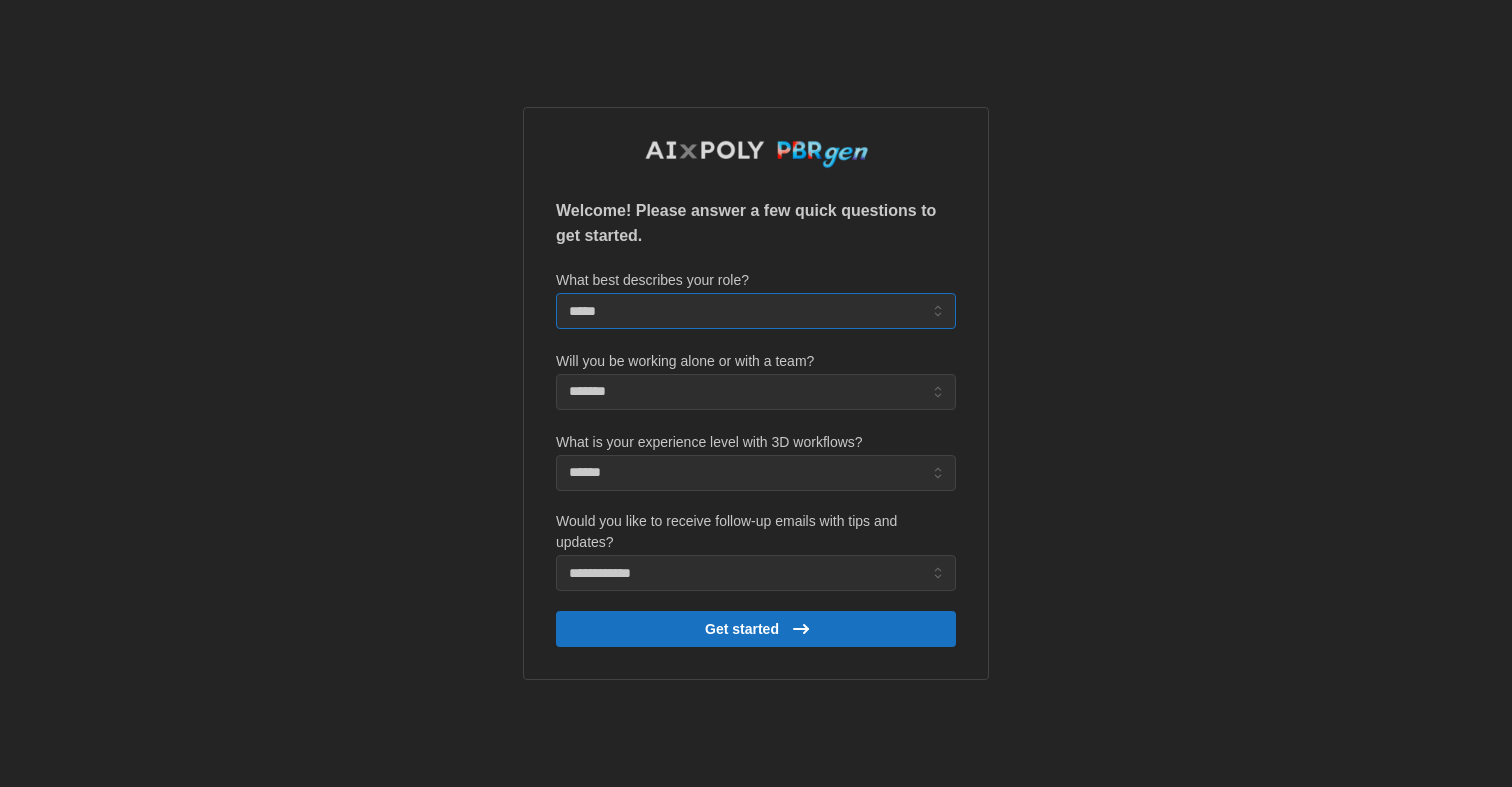 click on "*****" at bounding box center (756, 311) 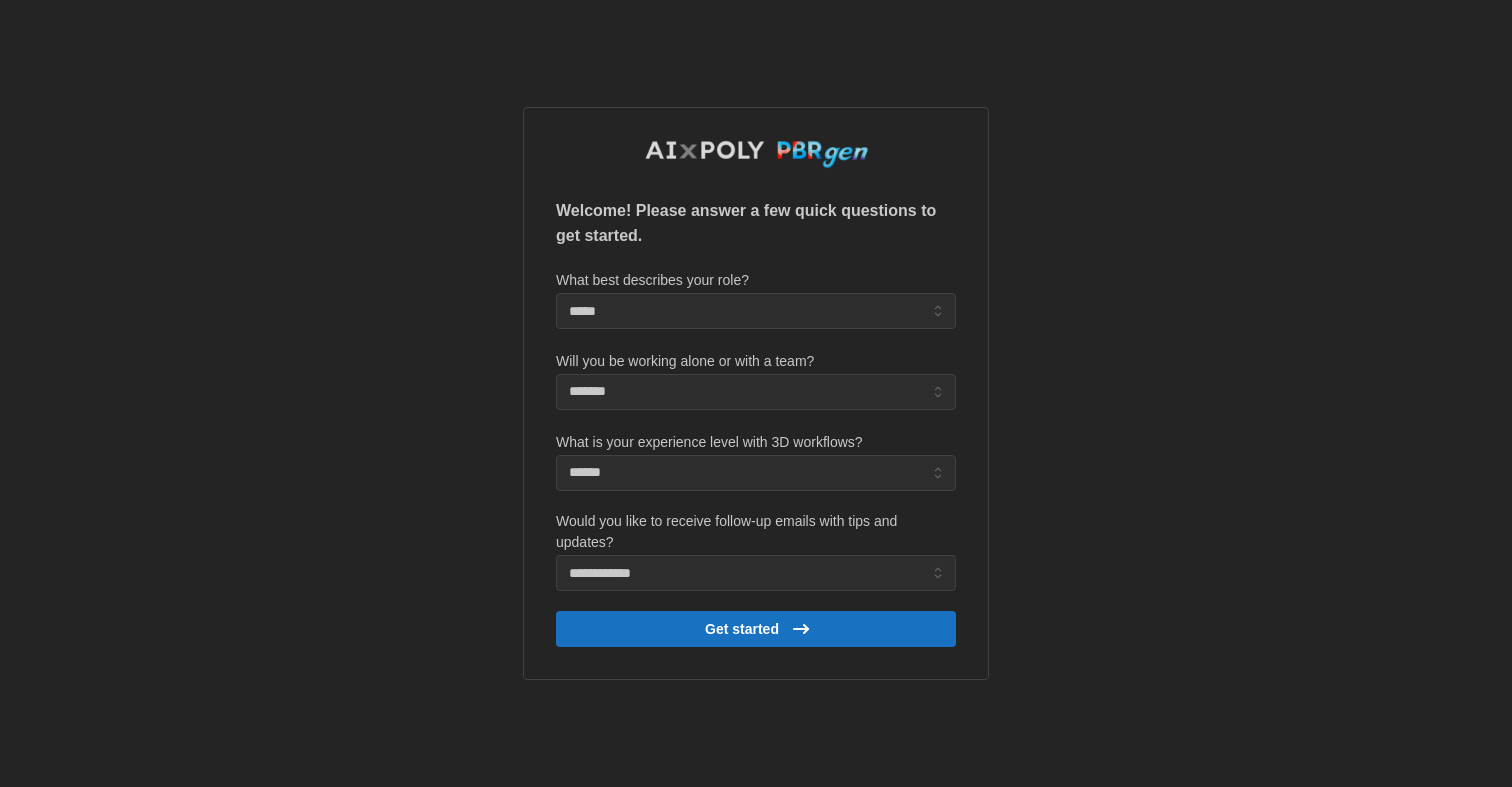 click on "**********" at bounding box center (756, 393) 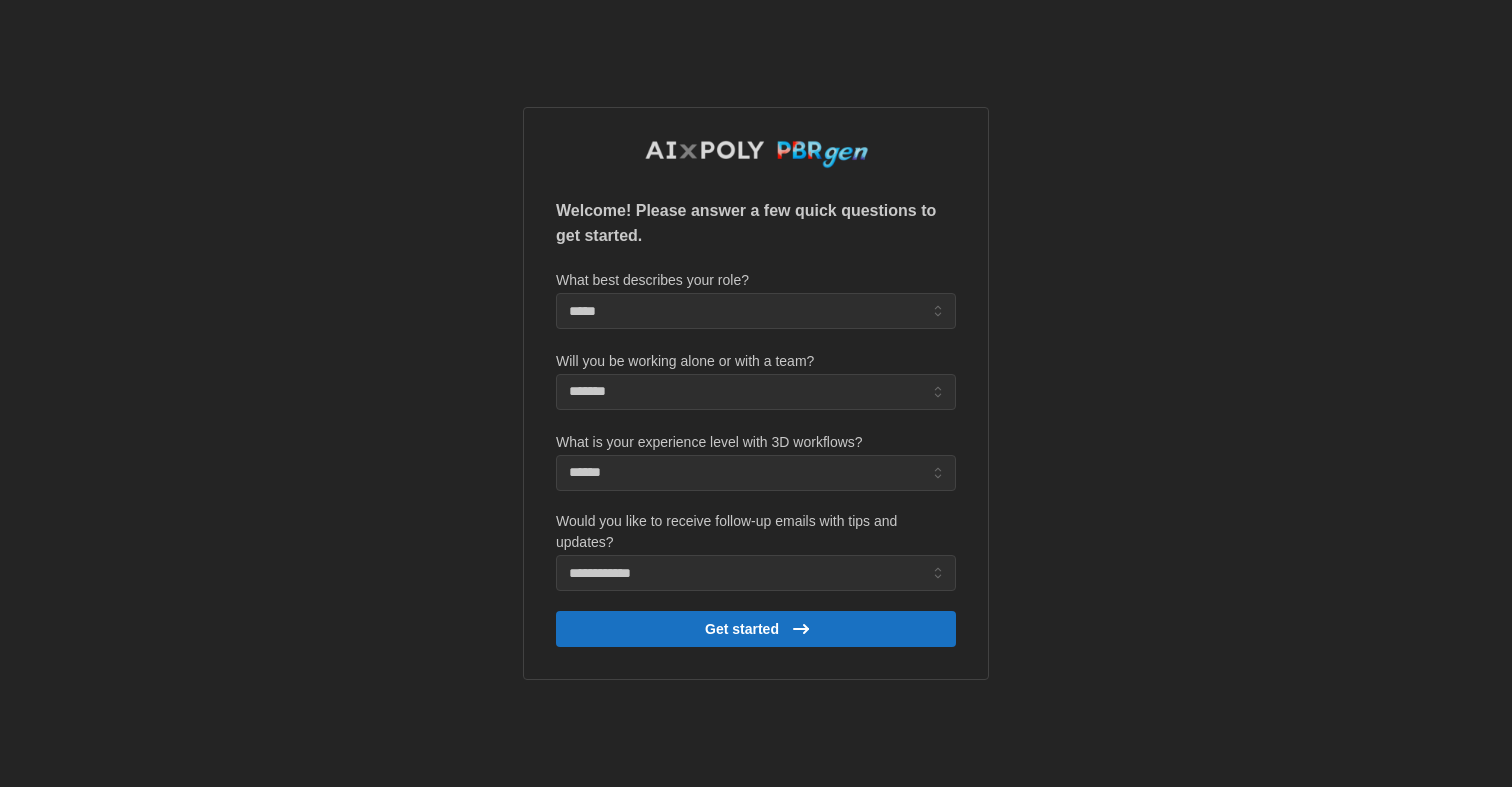 click on "Get started" at bounding box center [759, 629] 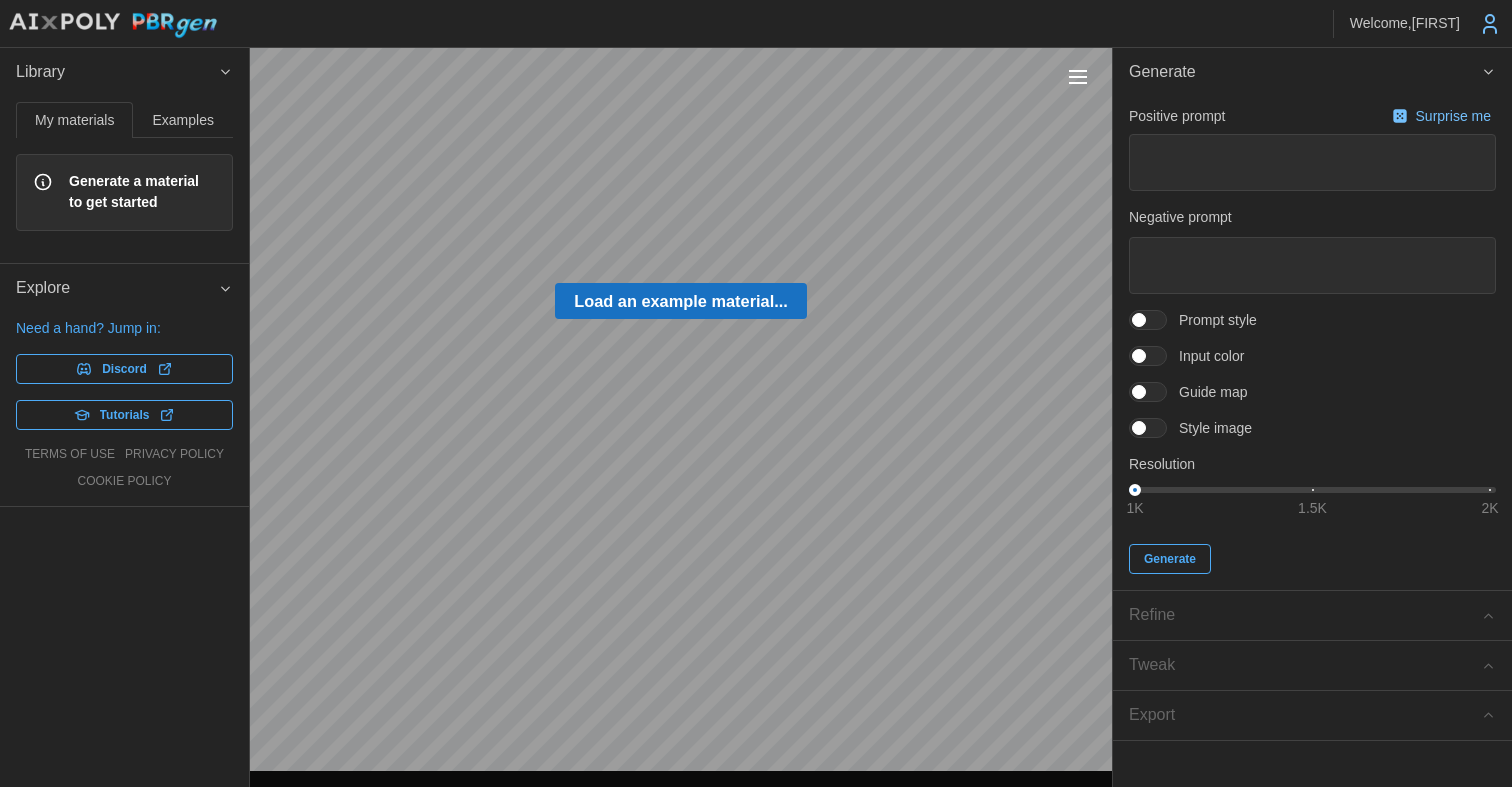 click on "Examples" at bounding box center (183, 120) 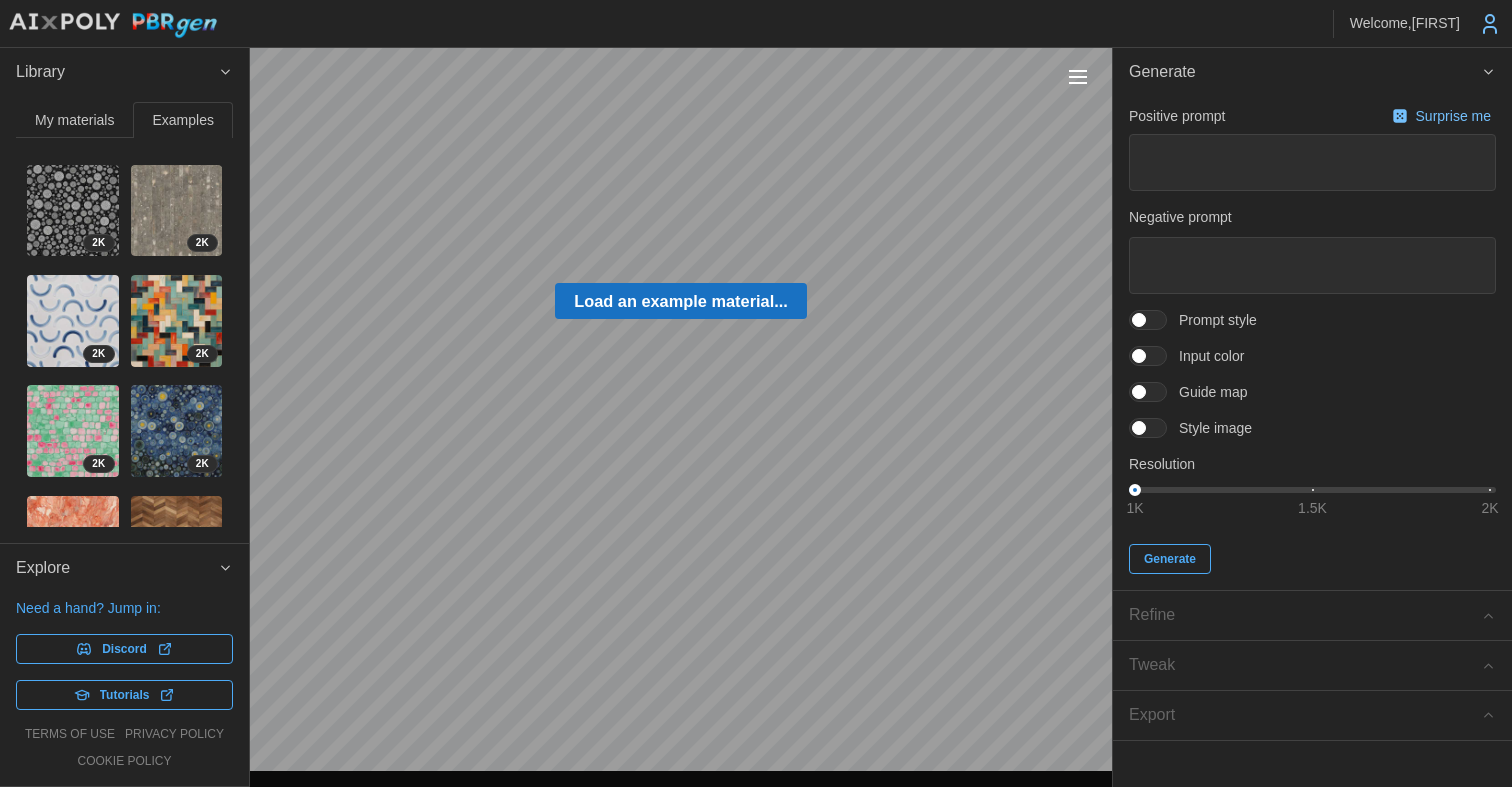 click at bounding box center [73, 211] 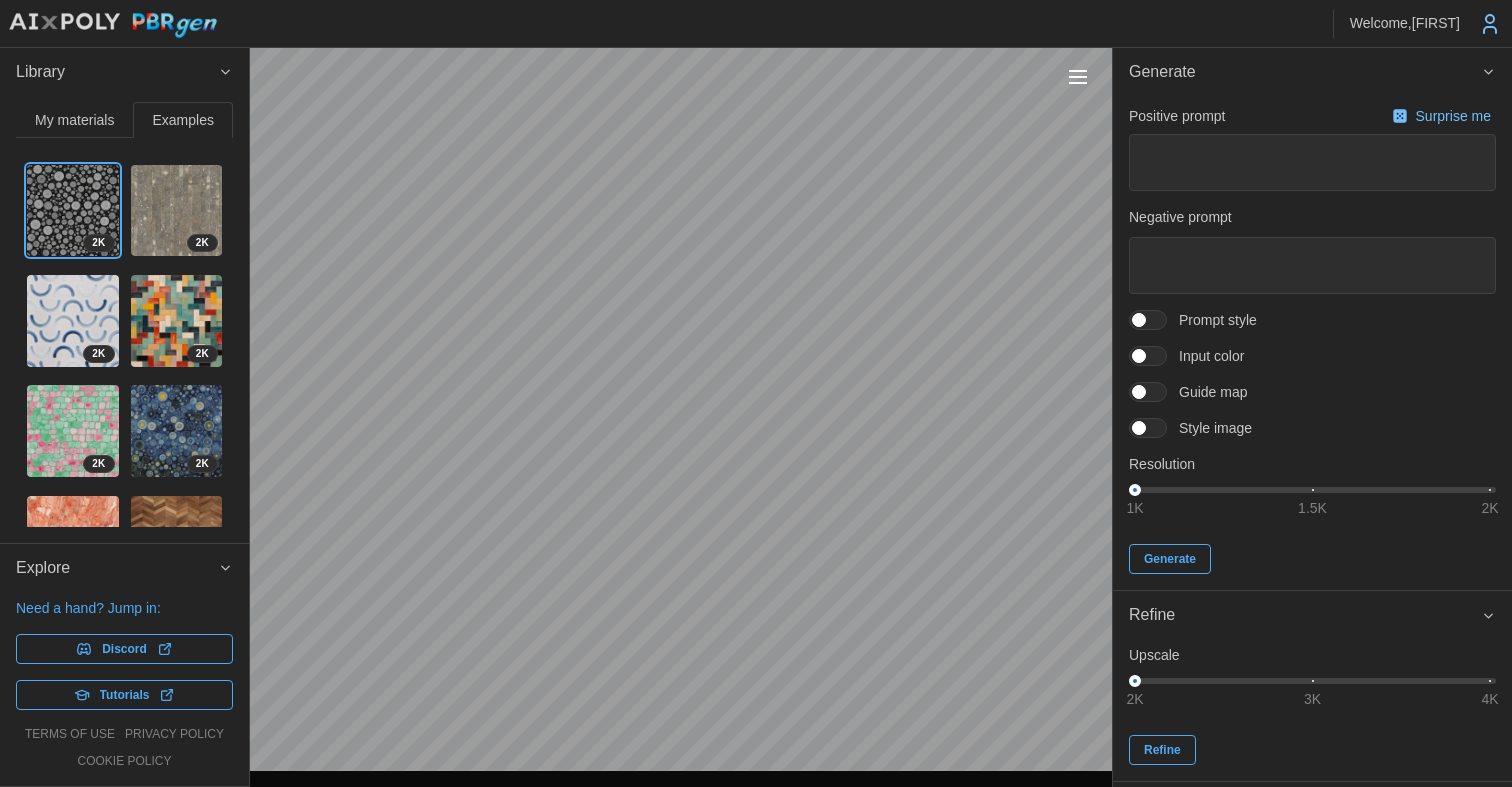 type on "*" 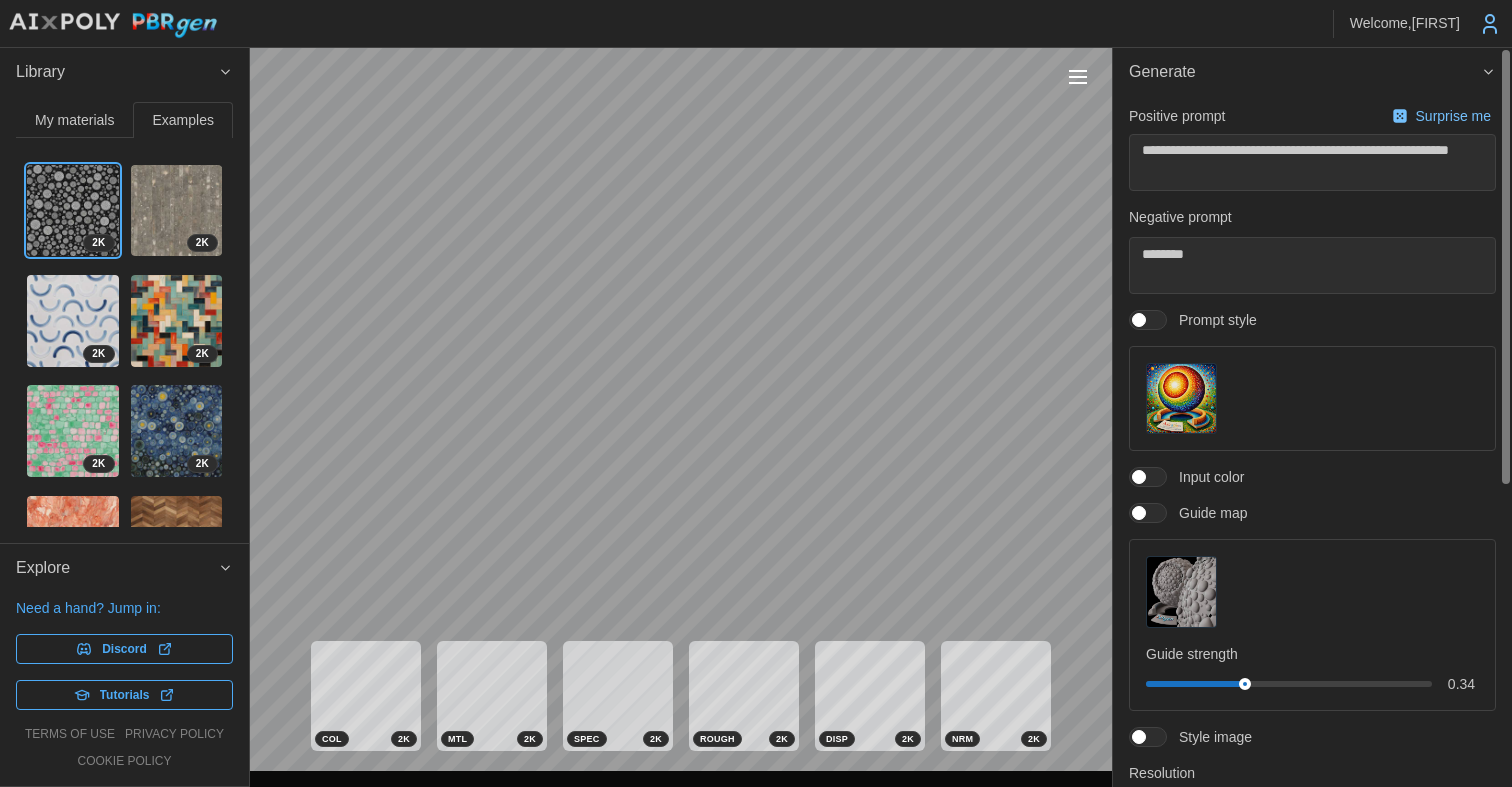 click at bounding box center (1181, 398) 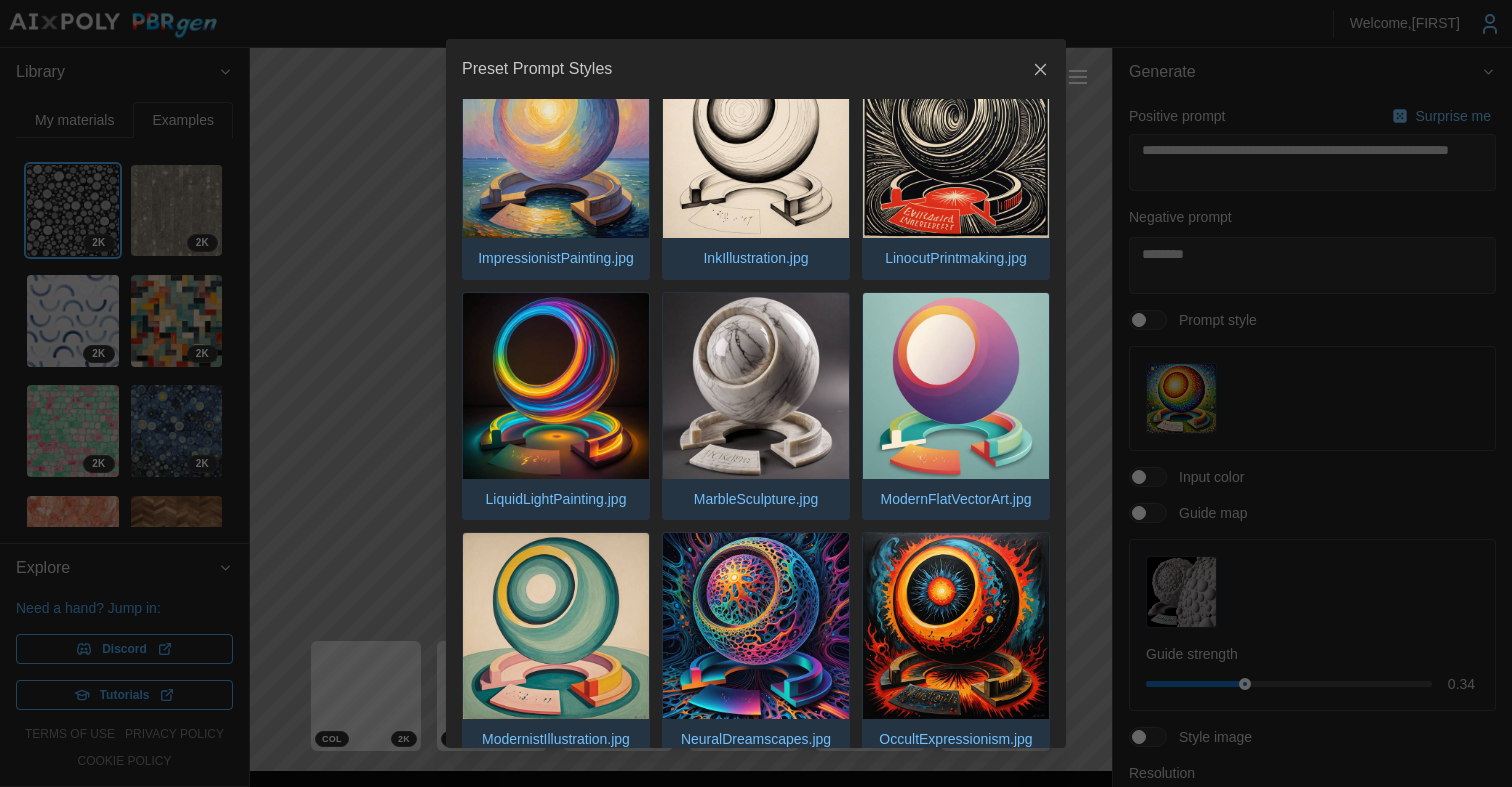 scroll, scrollTop: 1805, scrollLeft: 0, axis: vertical 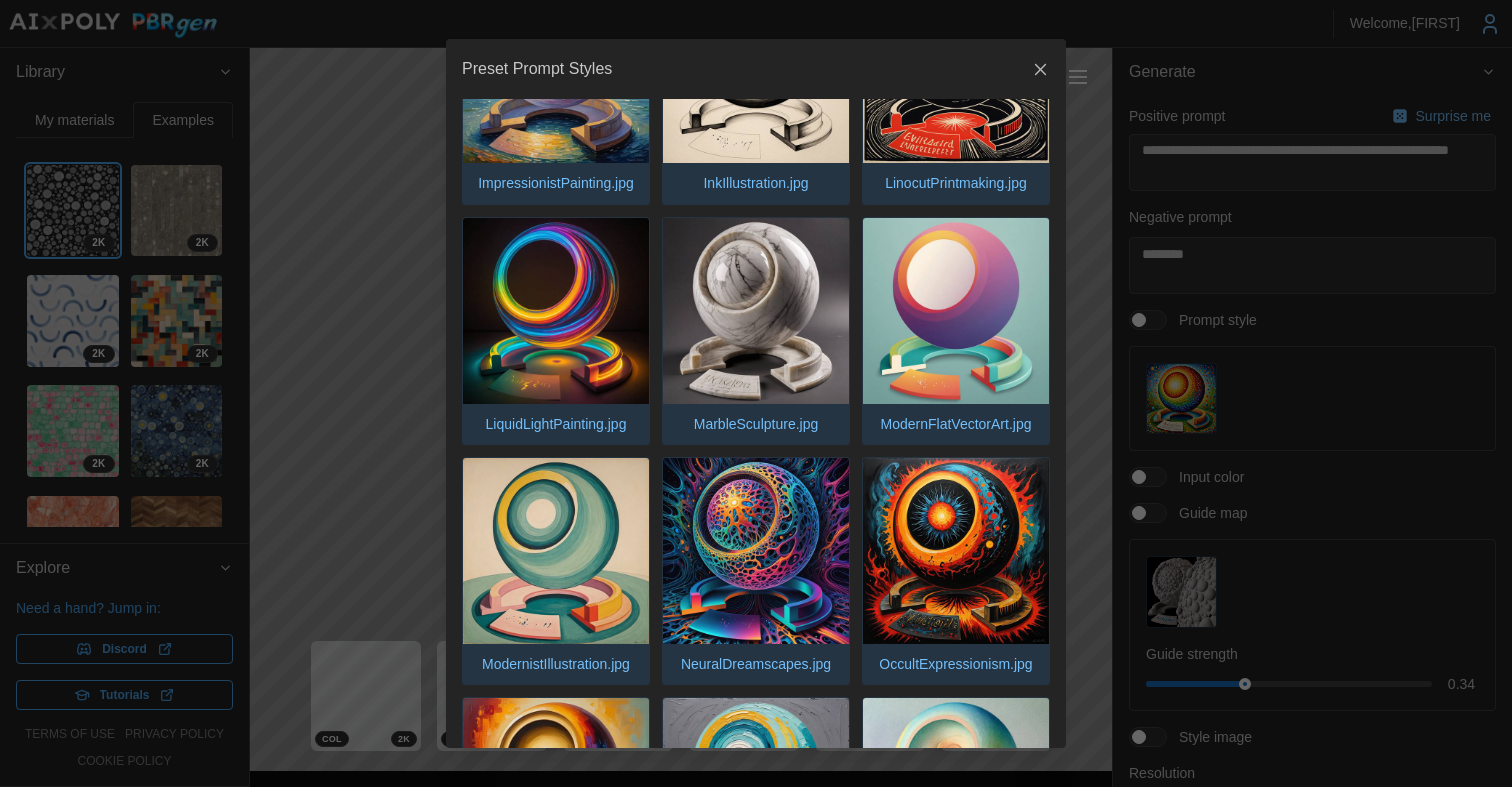 click at bounding box center (756, 311) 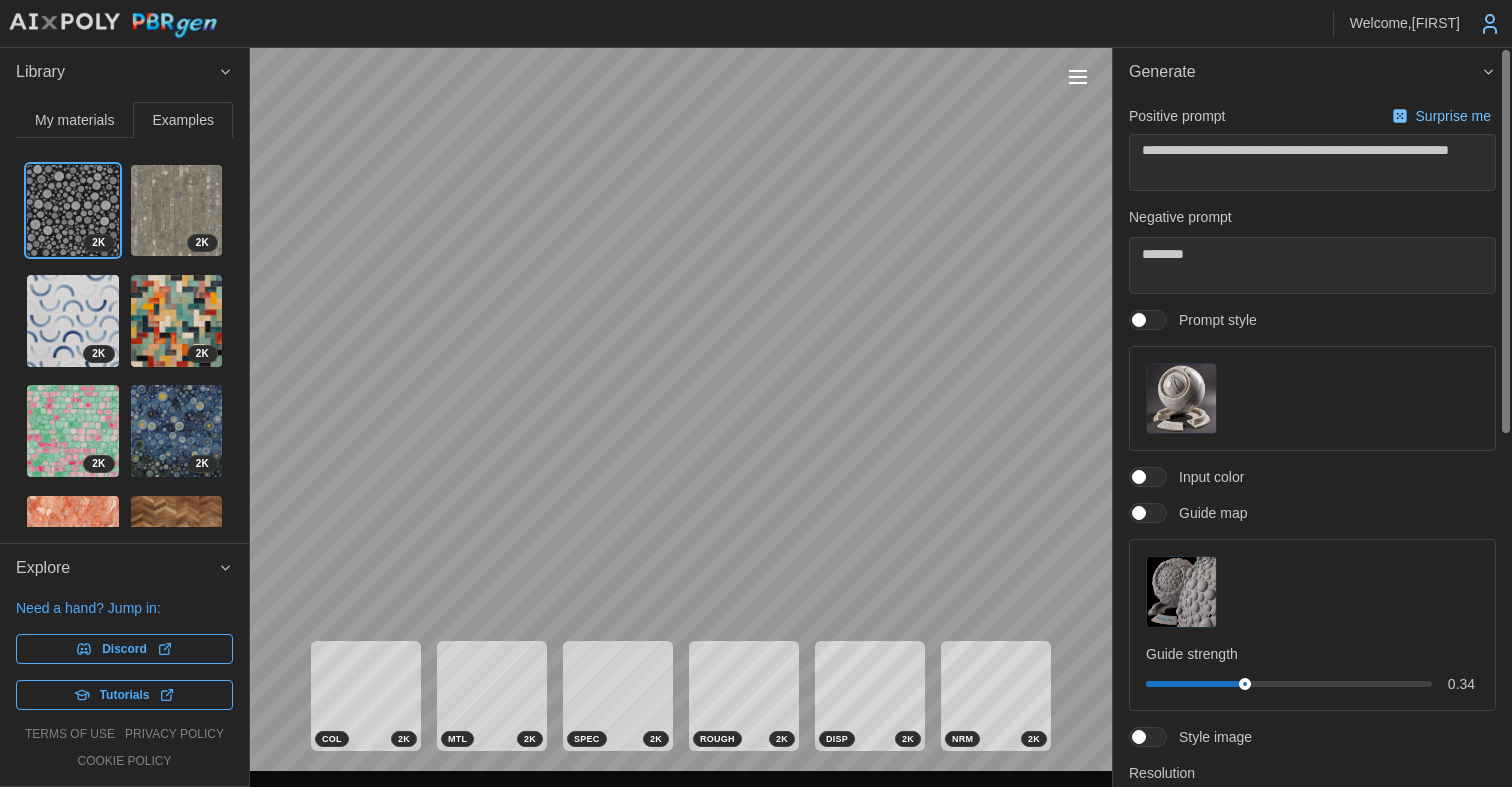 click on "Surprise me" at bounding box center (1455, 116) 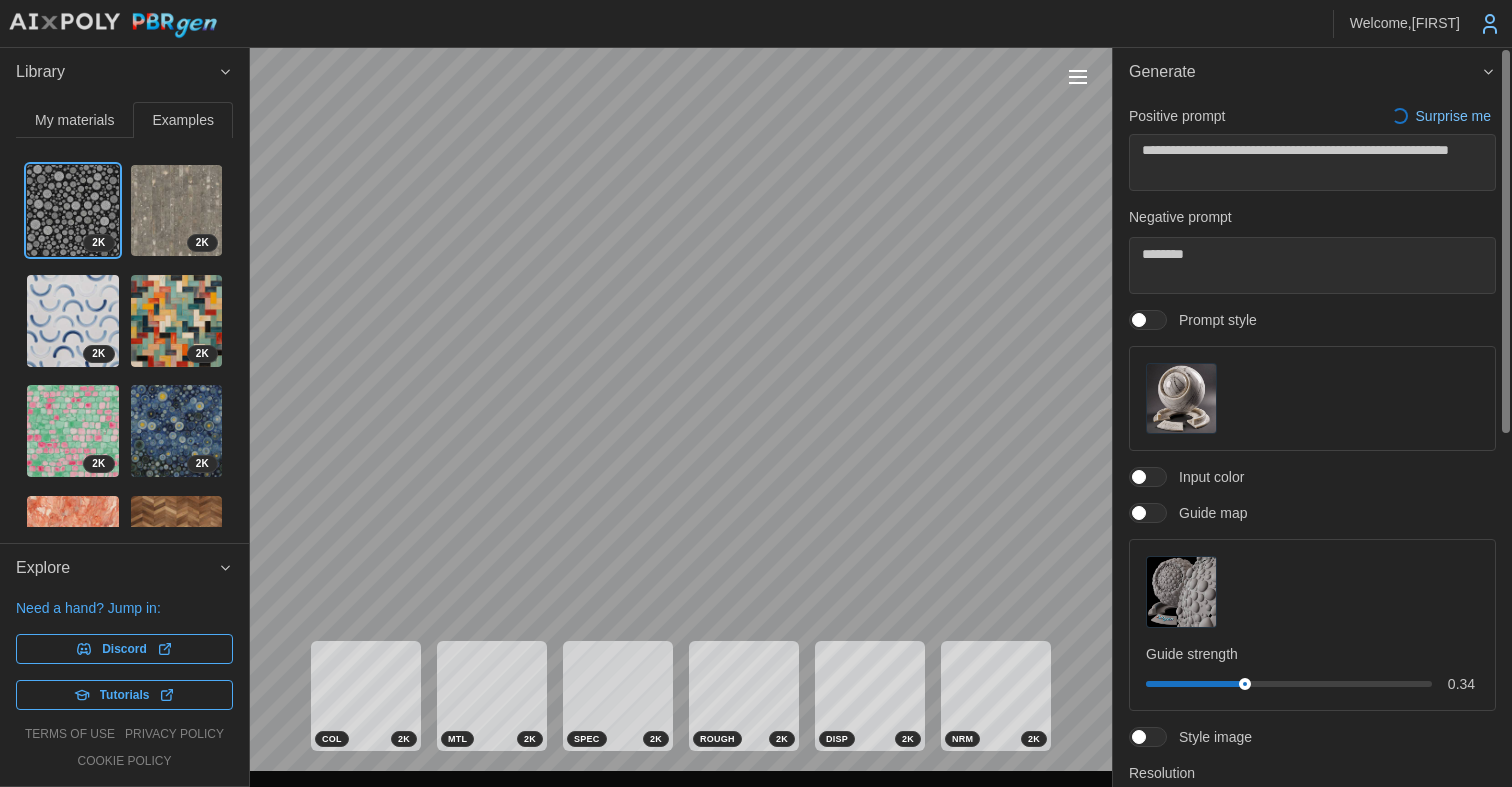 type on "*" 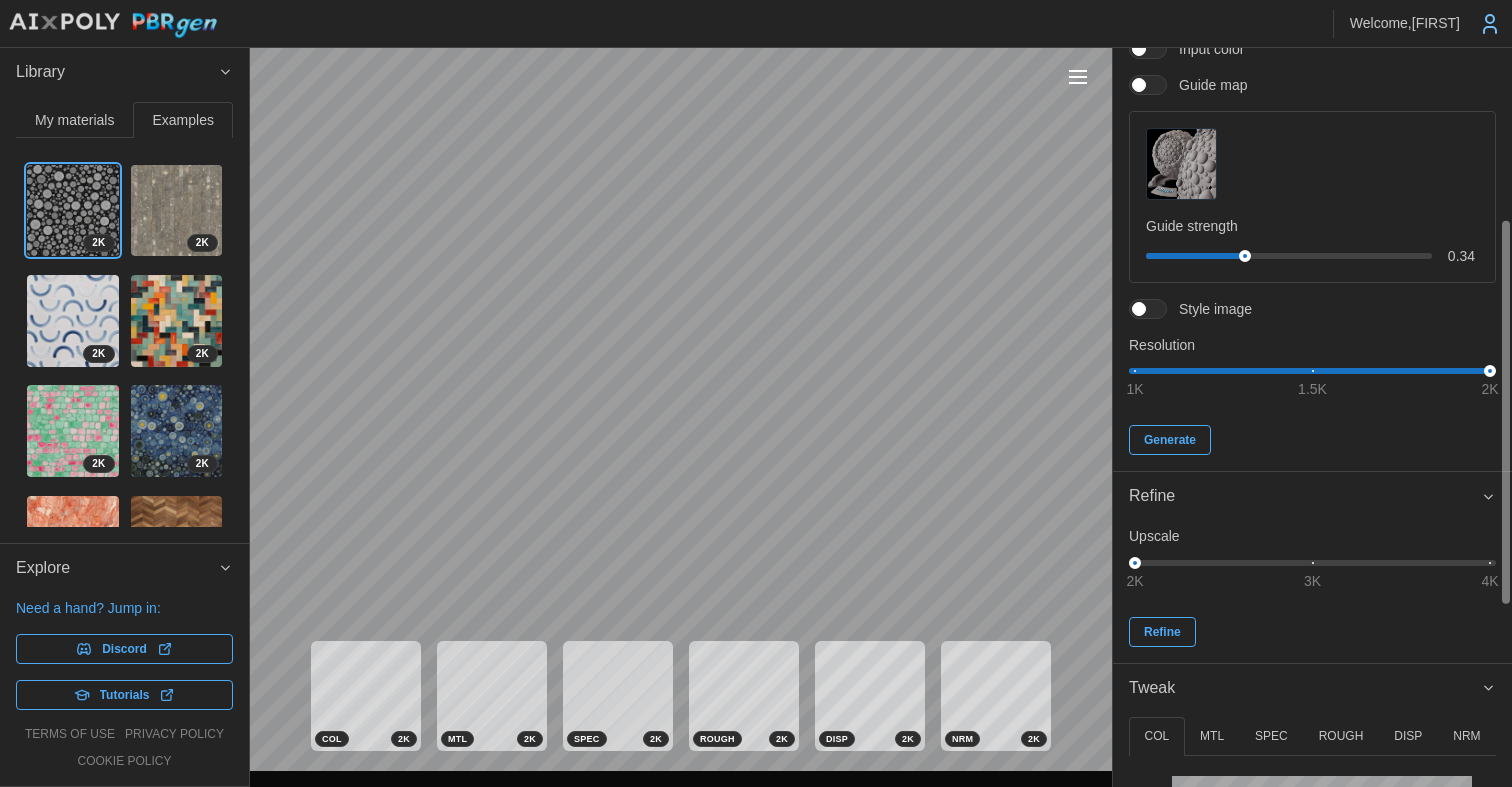 scroll, scrollTop: 0, scrollLeft: 0, axis: both 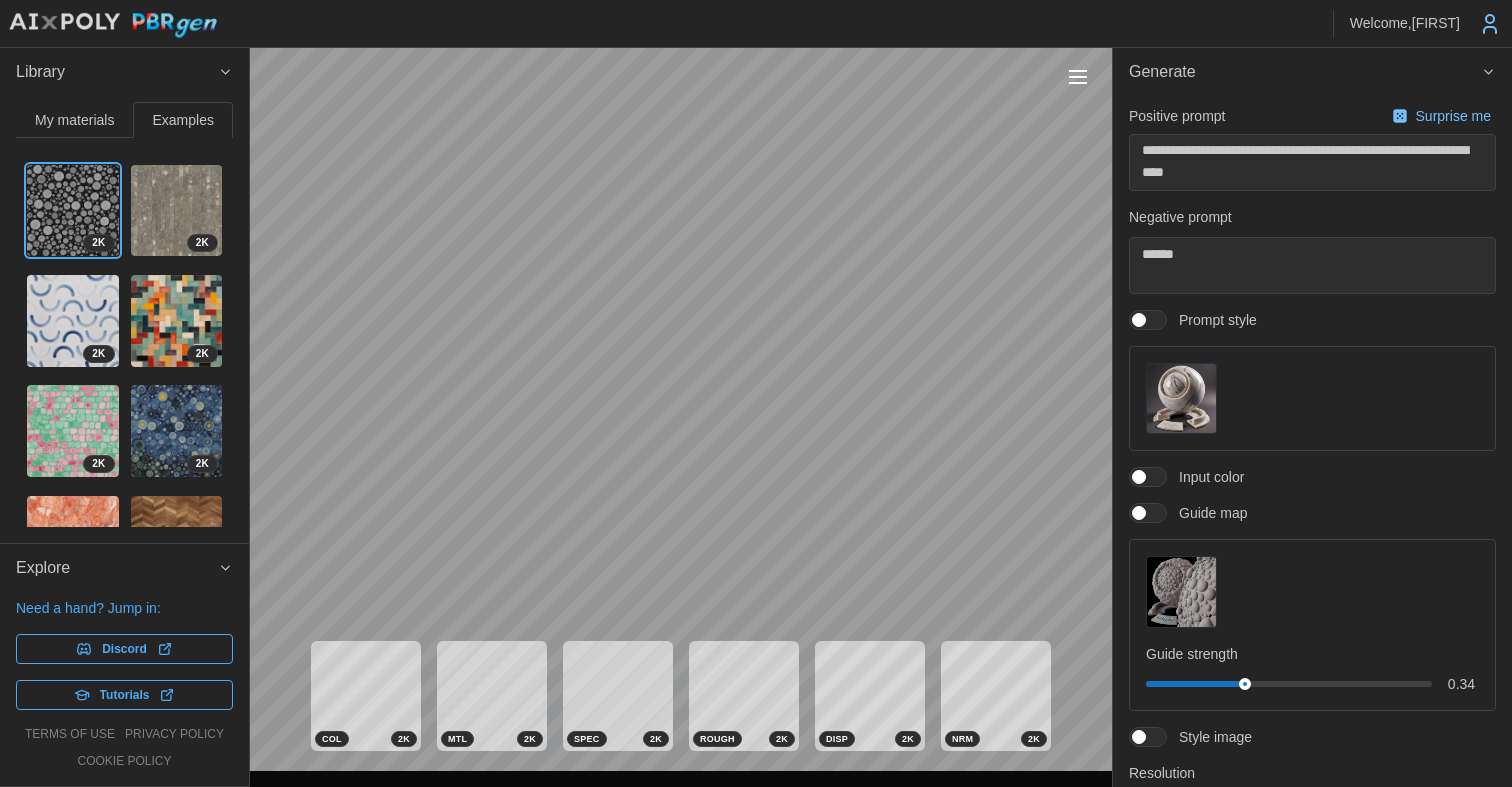 click on "My materials" at bounding box center (74, 120) 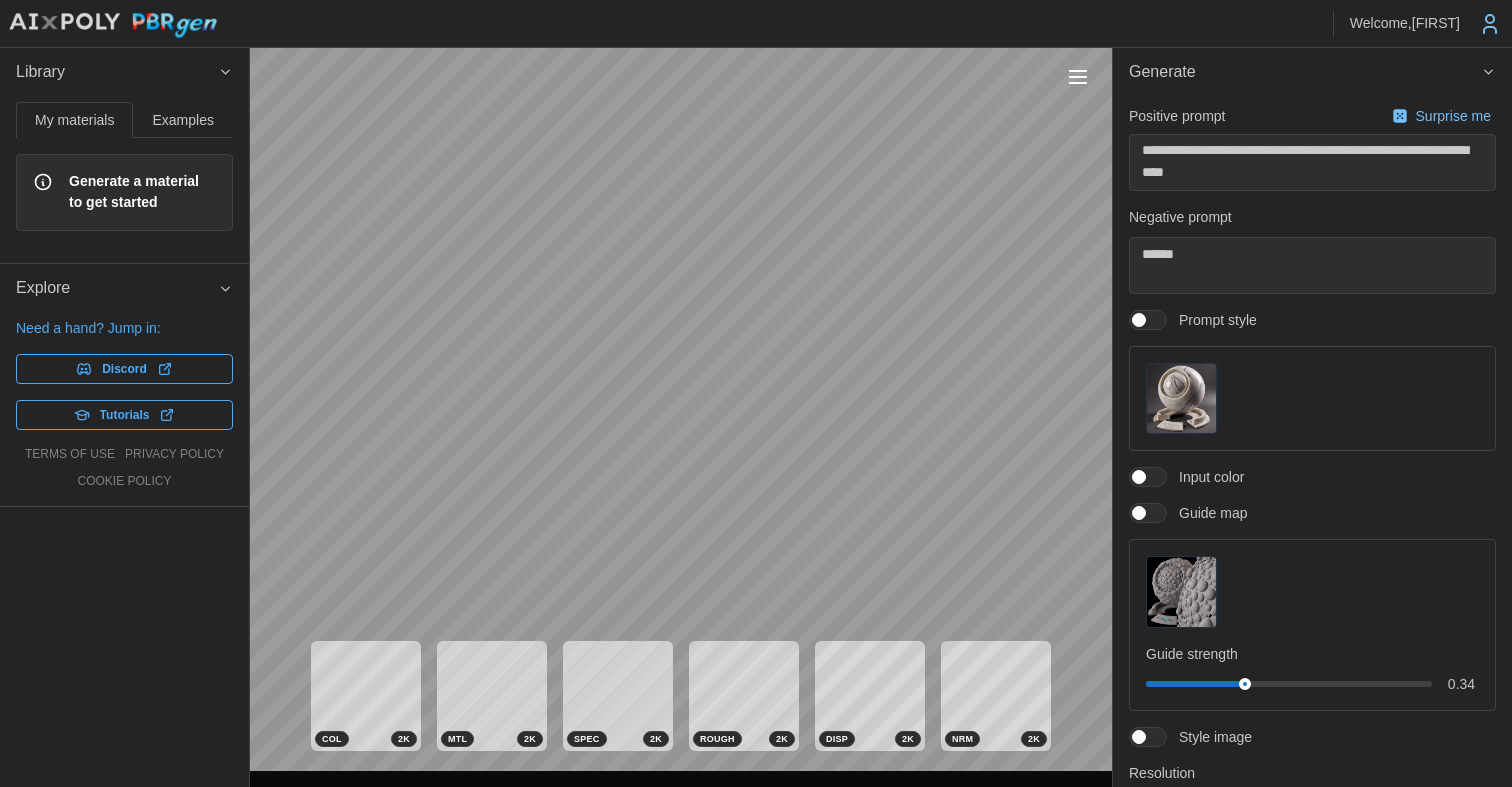 click on "Generate a material to get started" at bounding box center (142, 192) 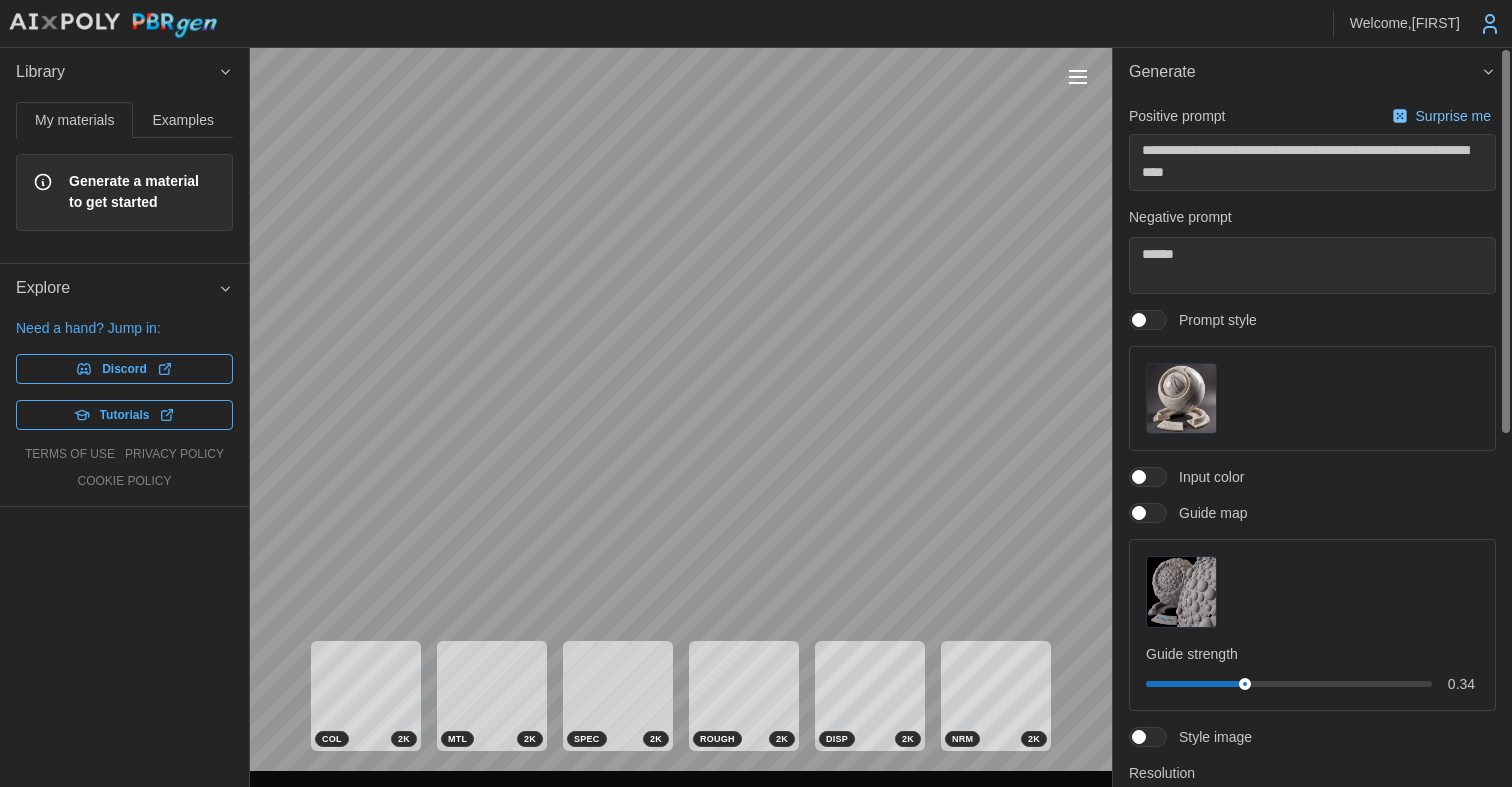 click on "Surprise me" at bounding box center (1455, 116) 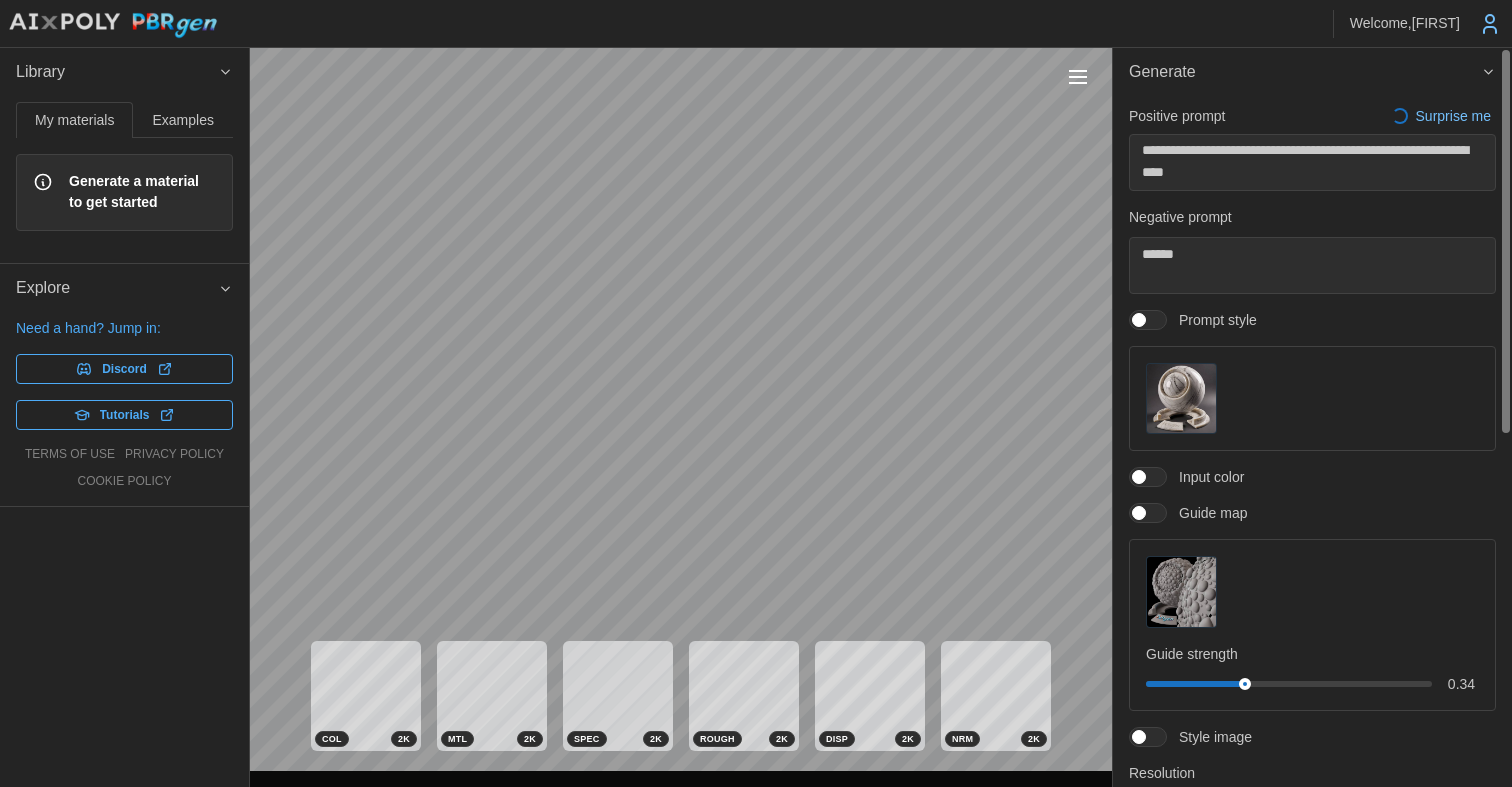 type on "*" 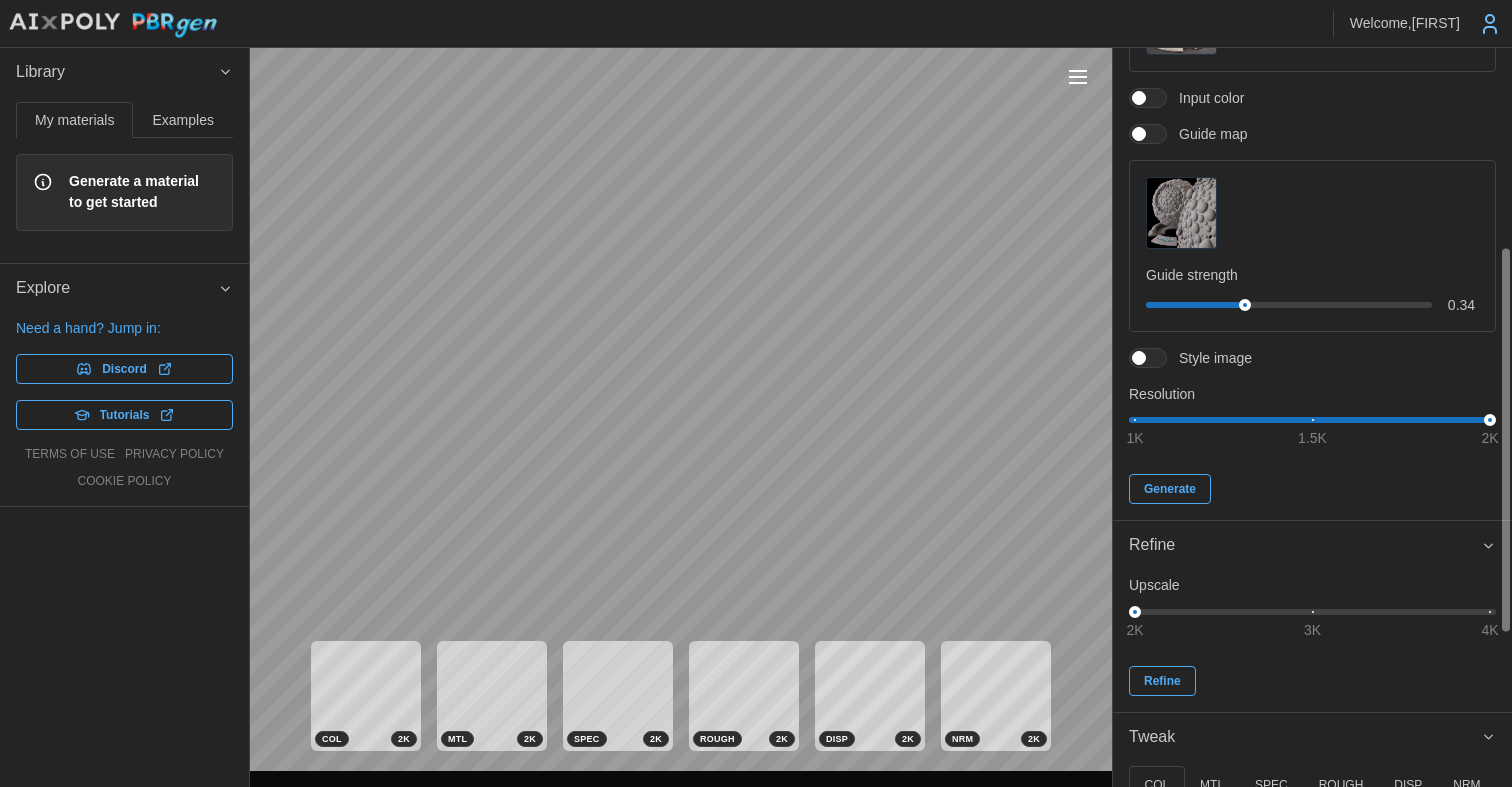 scroll, scrollTop: 406, scrollLeft: 0, axis: vertical 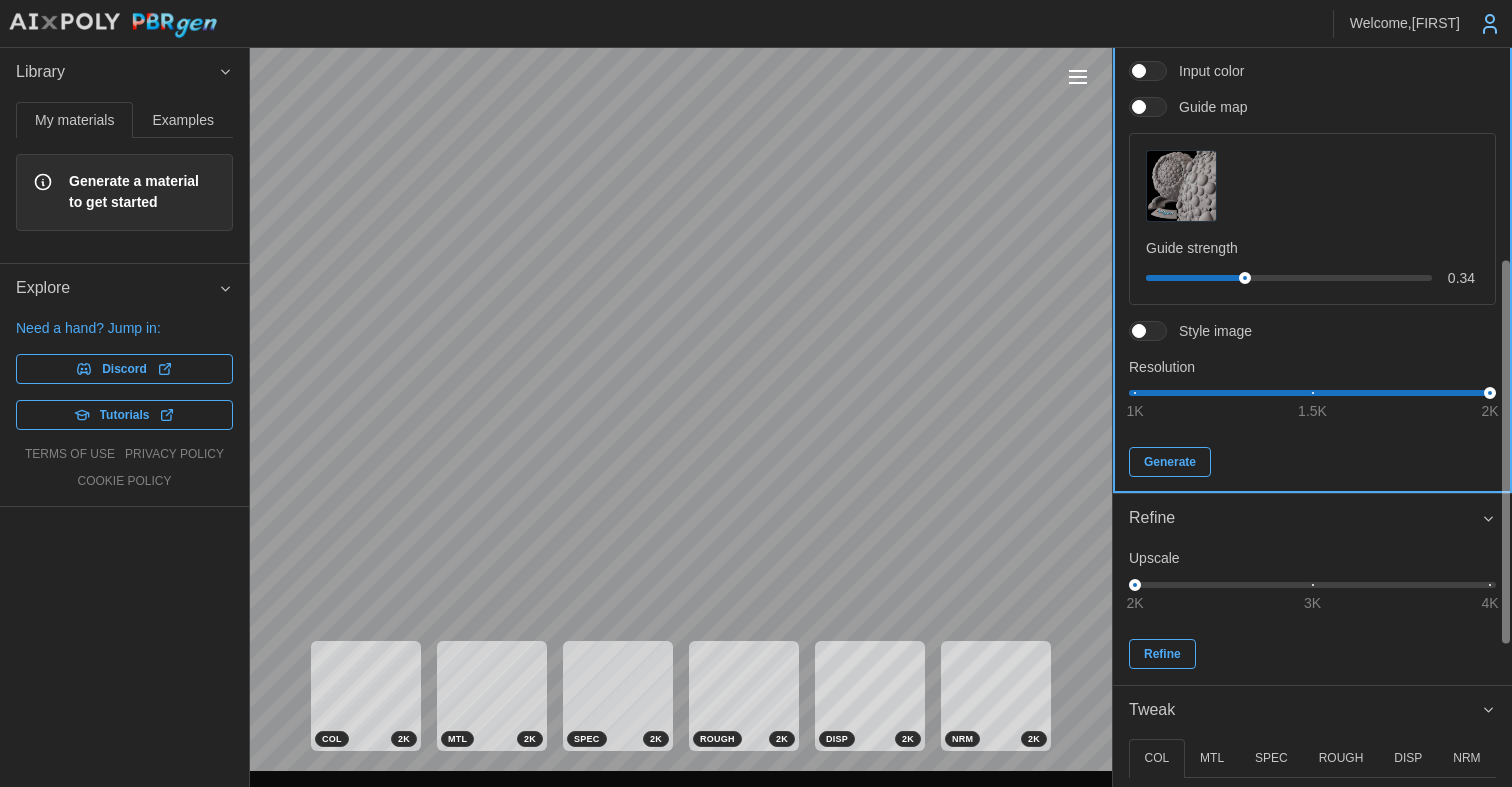 click on "Generate" at bounding box center (1170, 462) 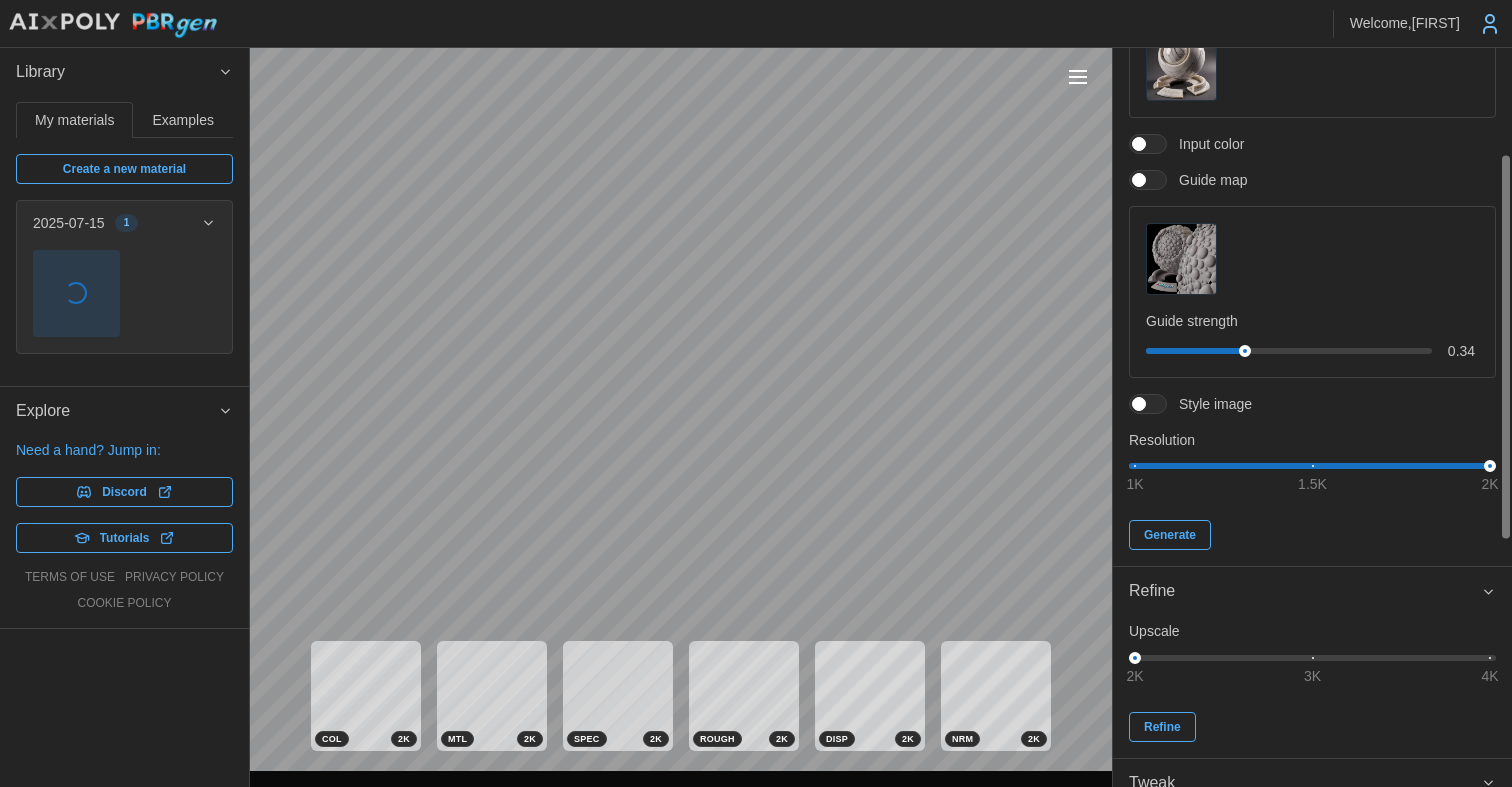 scroll, scrollTop: 0, scrollLeft: 0, axis: both 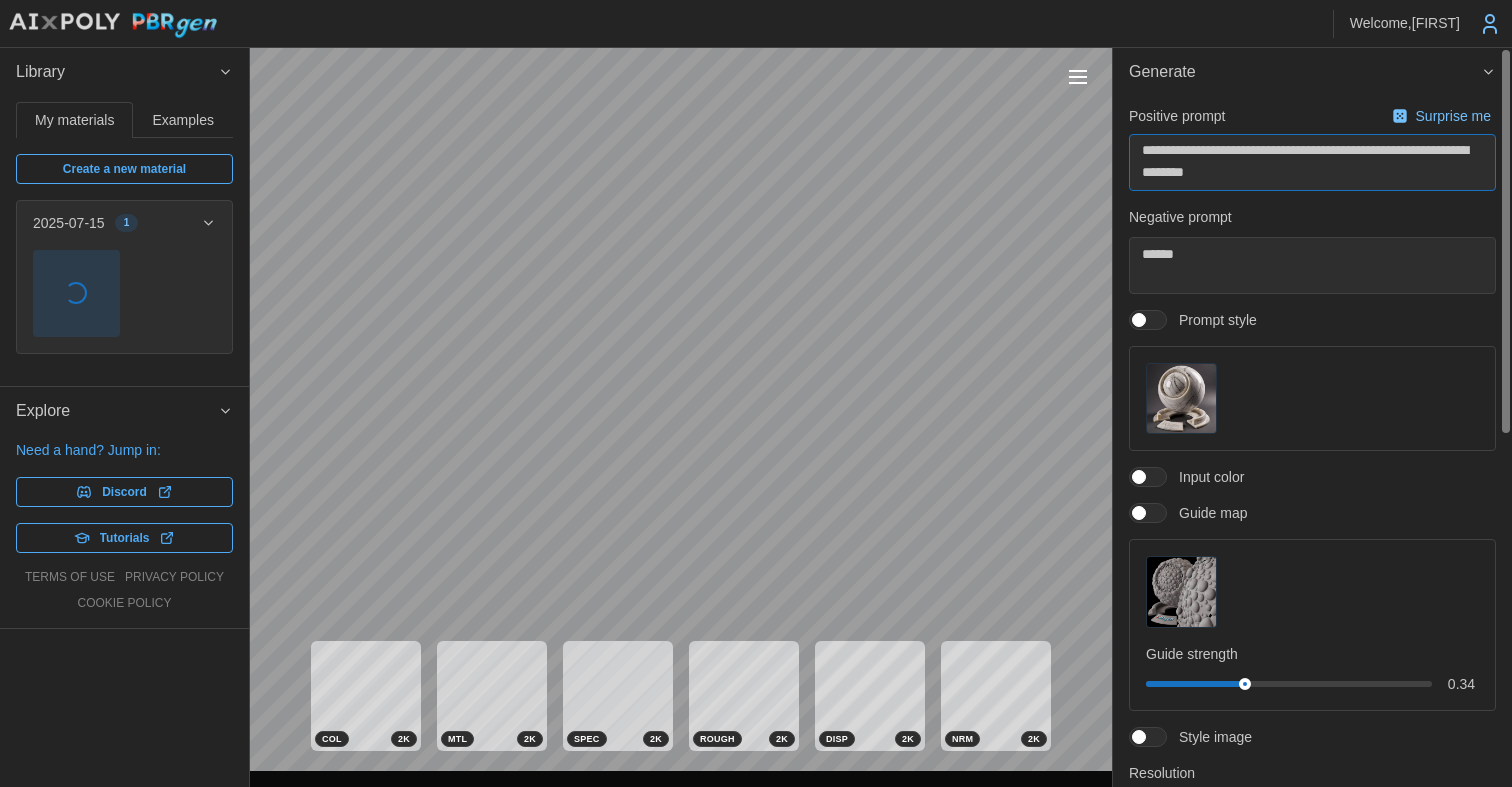 click on "**********" at bounding box center [1312, 162] 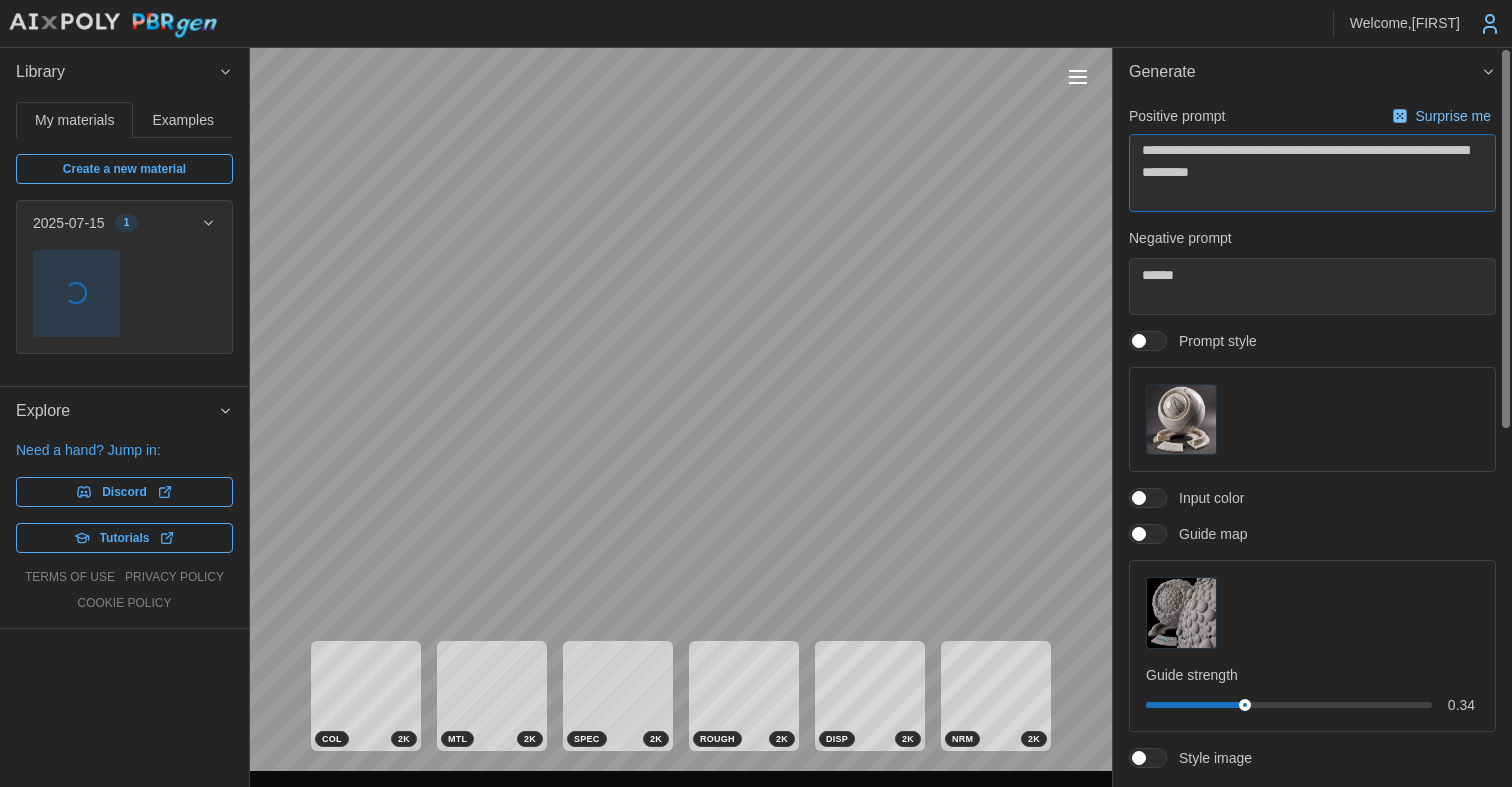 type on "*" 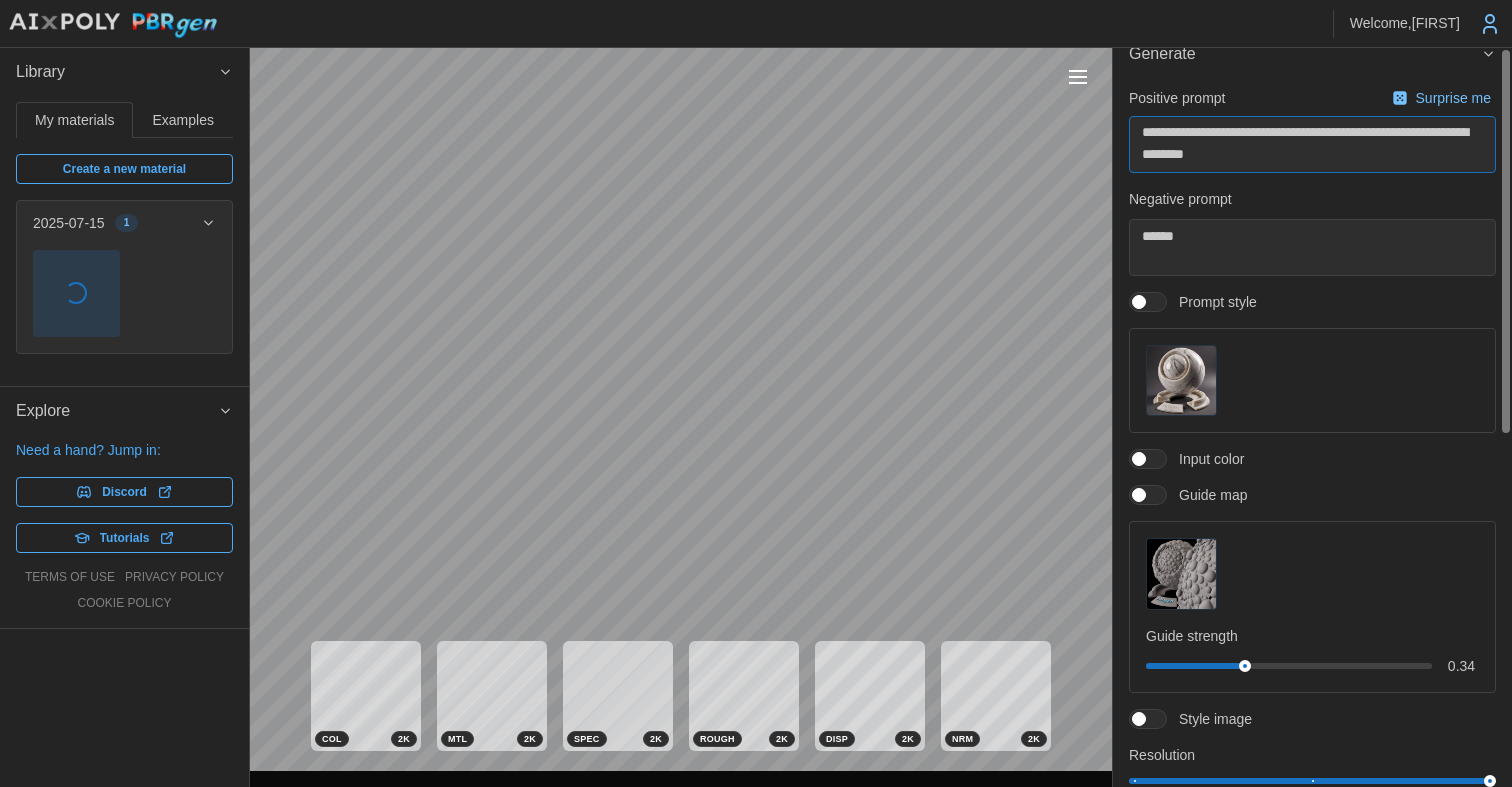 scroll, scrollTop: 0, scrollLeft: 0, axis: both 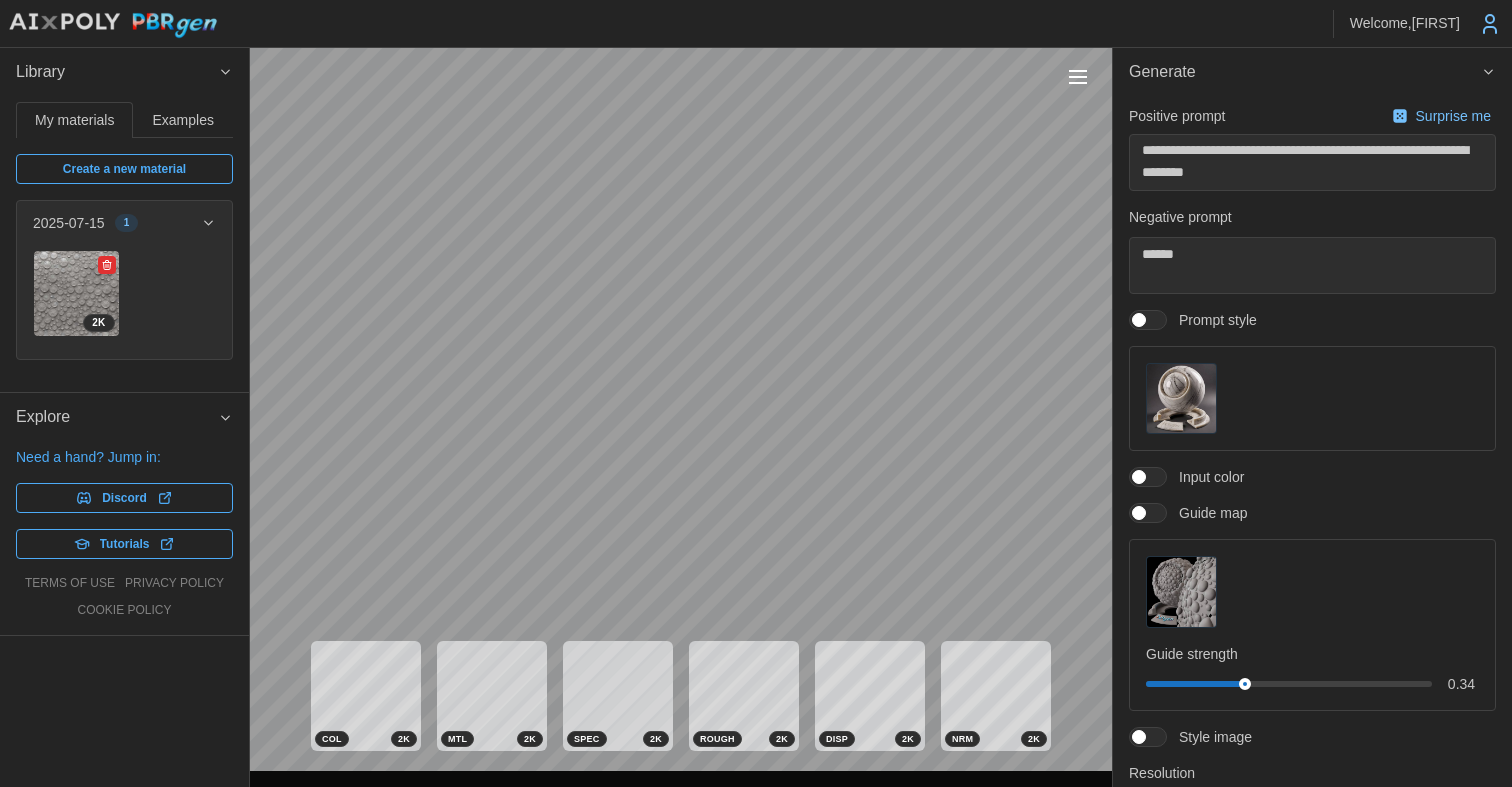 click at bounding box center (76, 293) 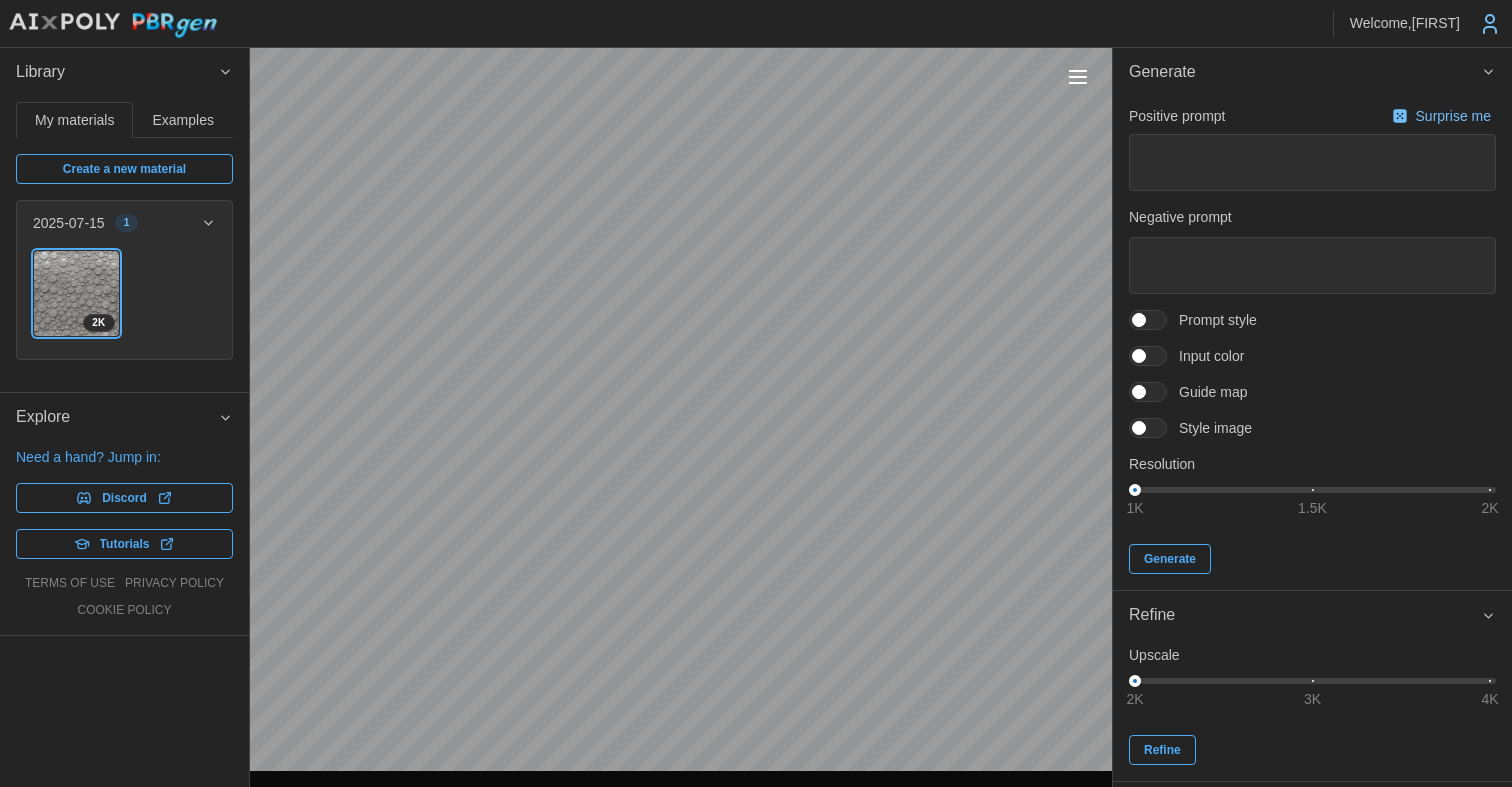 type on "*" 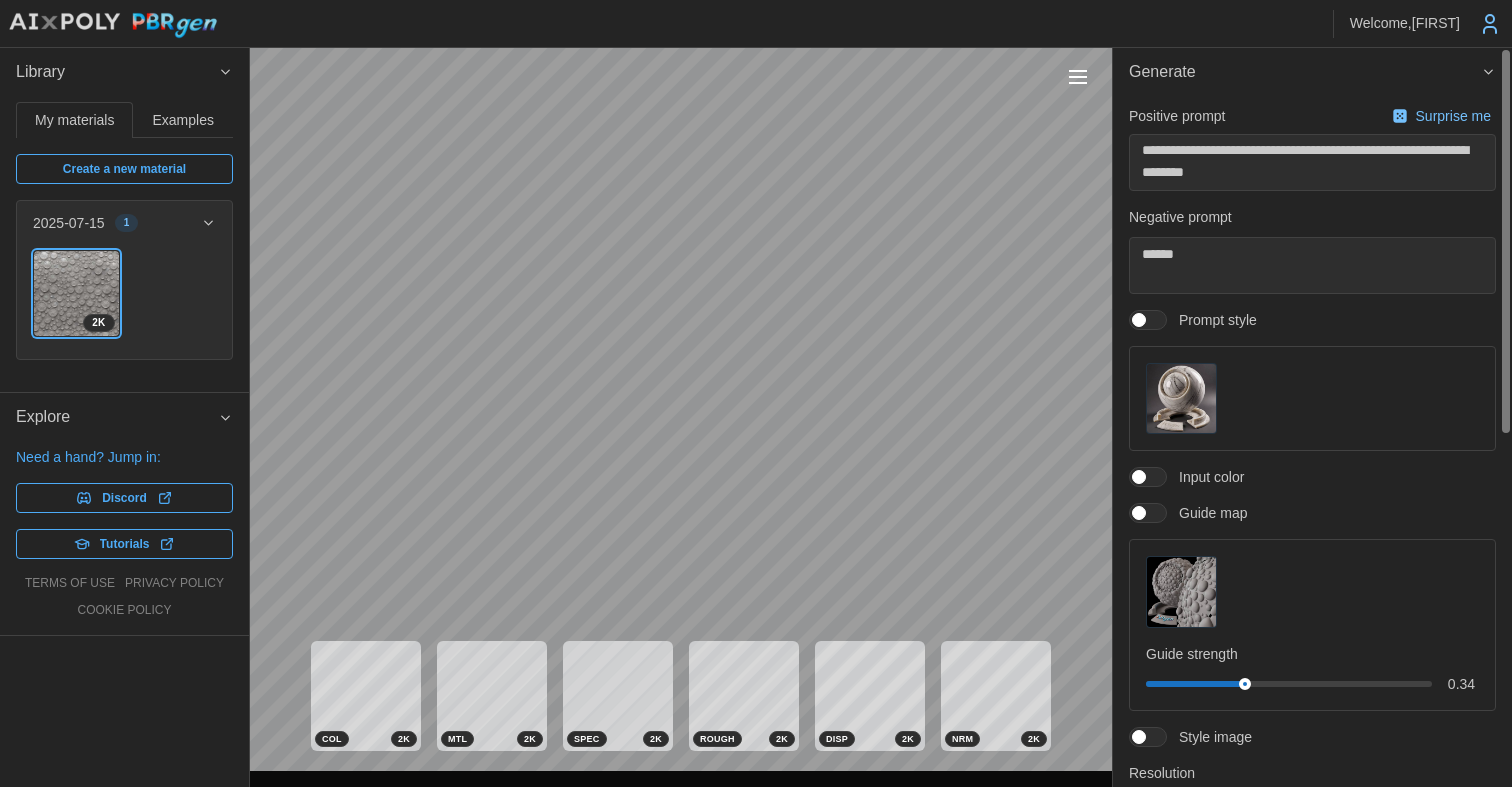 click at bounding box center (1158, 320) 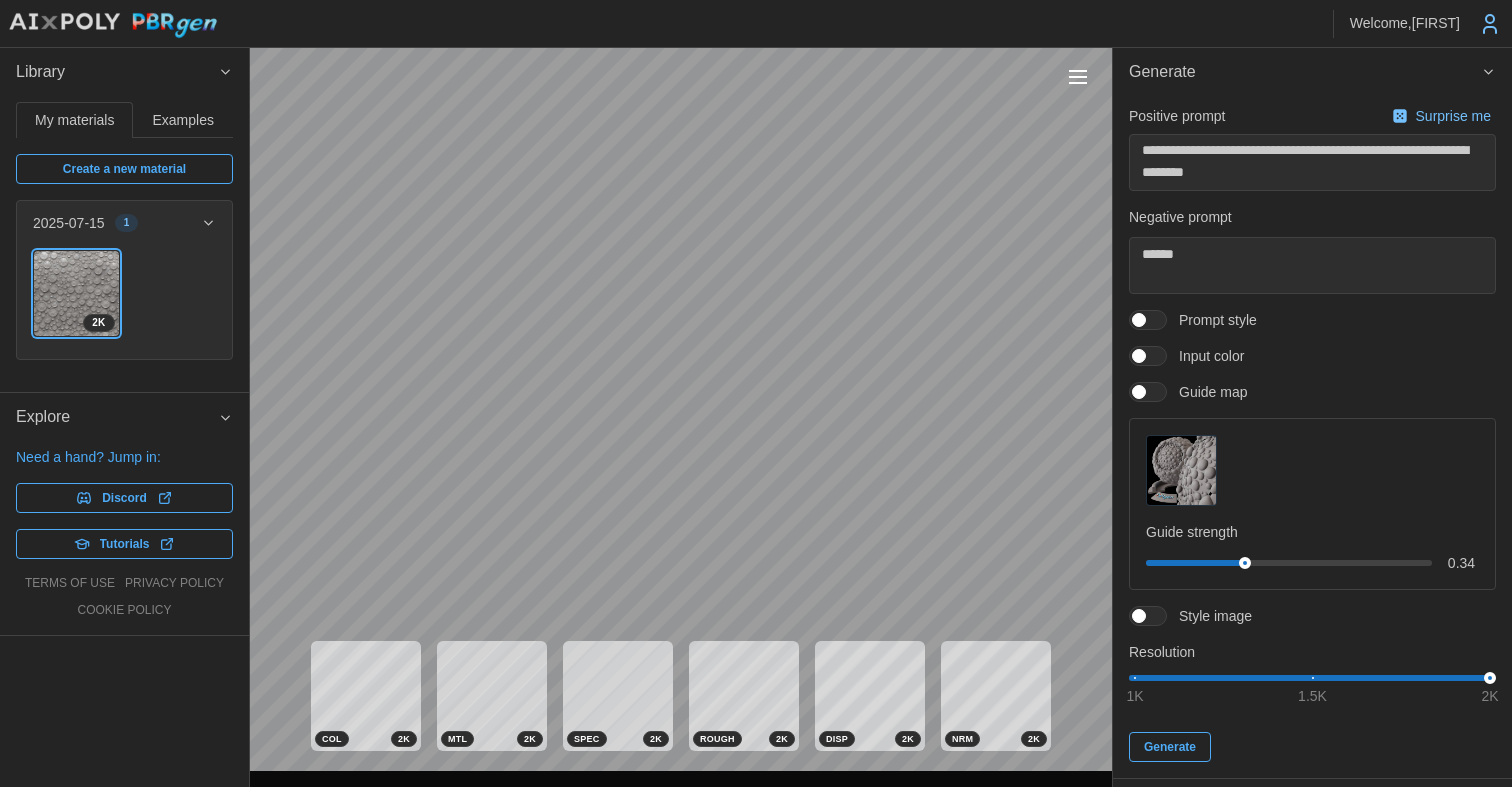 type on "*" 